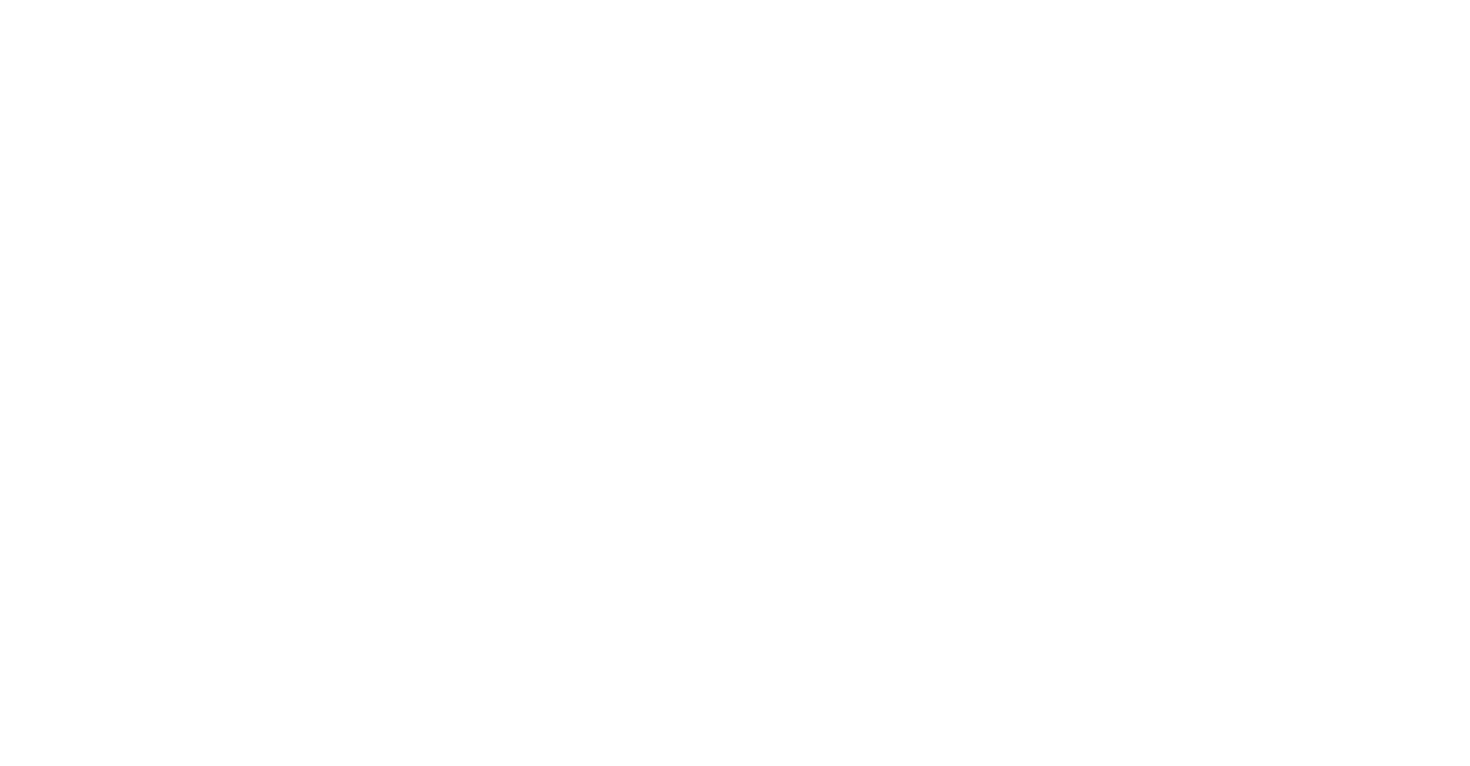 scroll, scrollTop: 0, scrollLeft: 0, axis: both 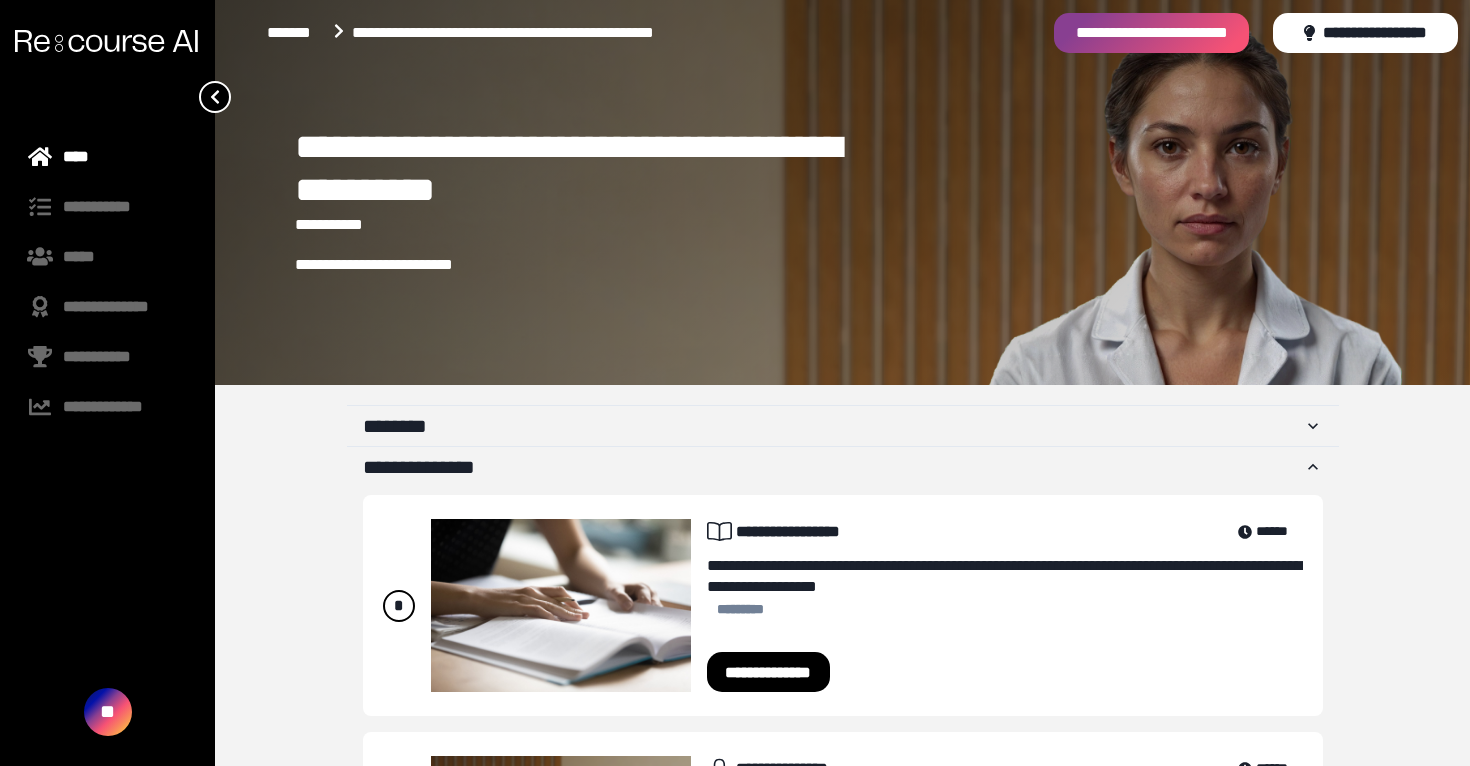 click on "**********" at bounding box center (596, 169) 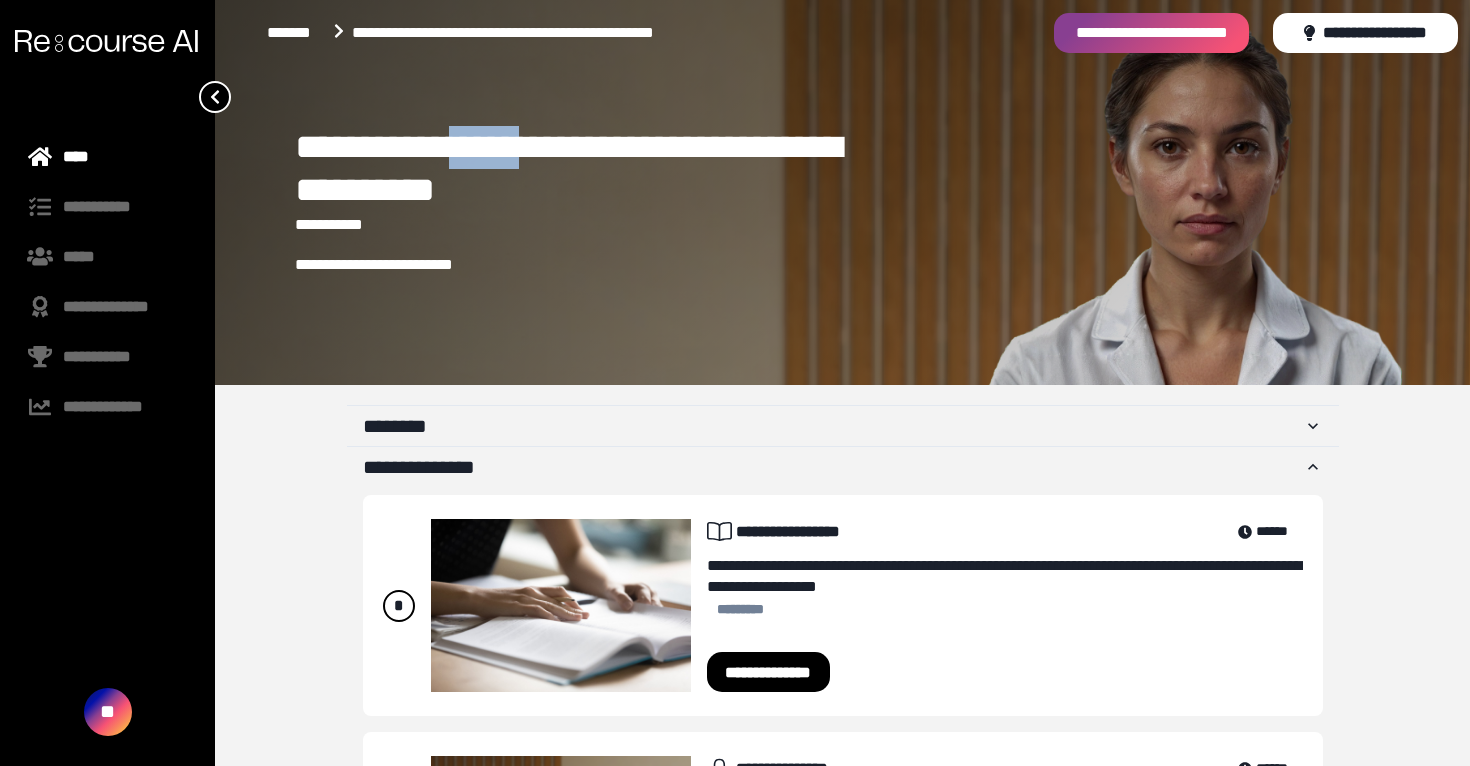 click on "**********" at bounding box center (596, 169) 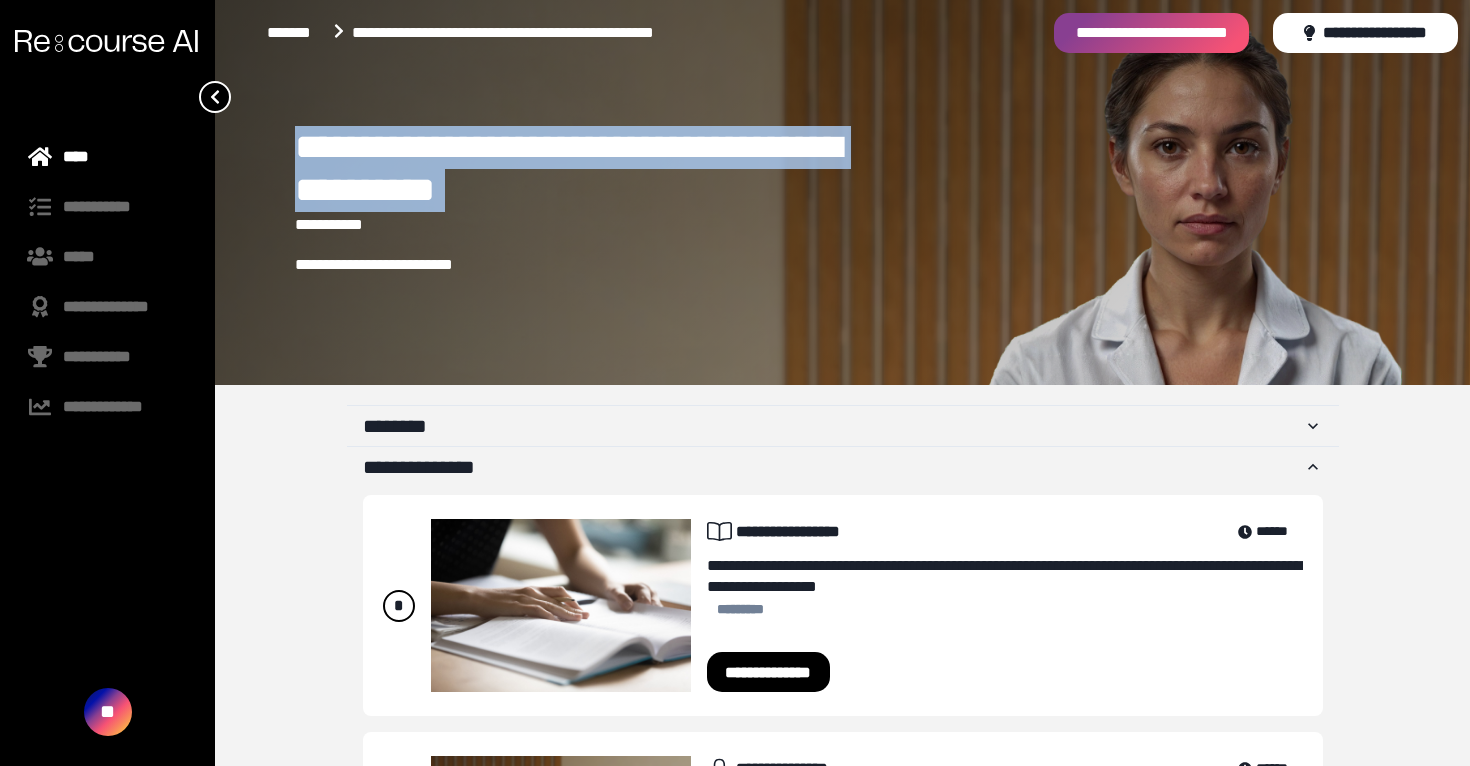 click on "**********" at bounding box center (596, 169) 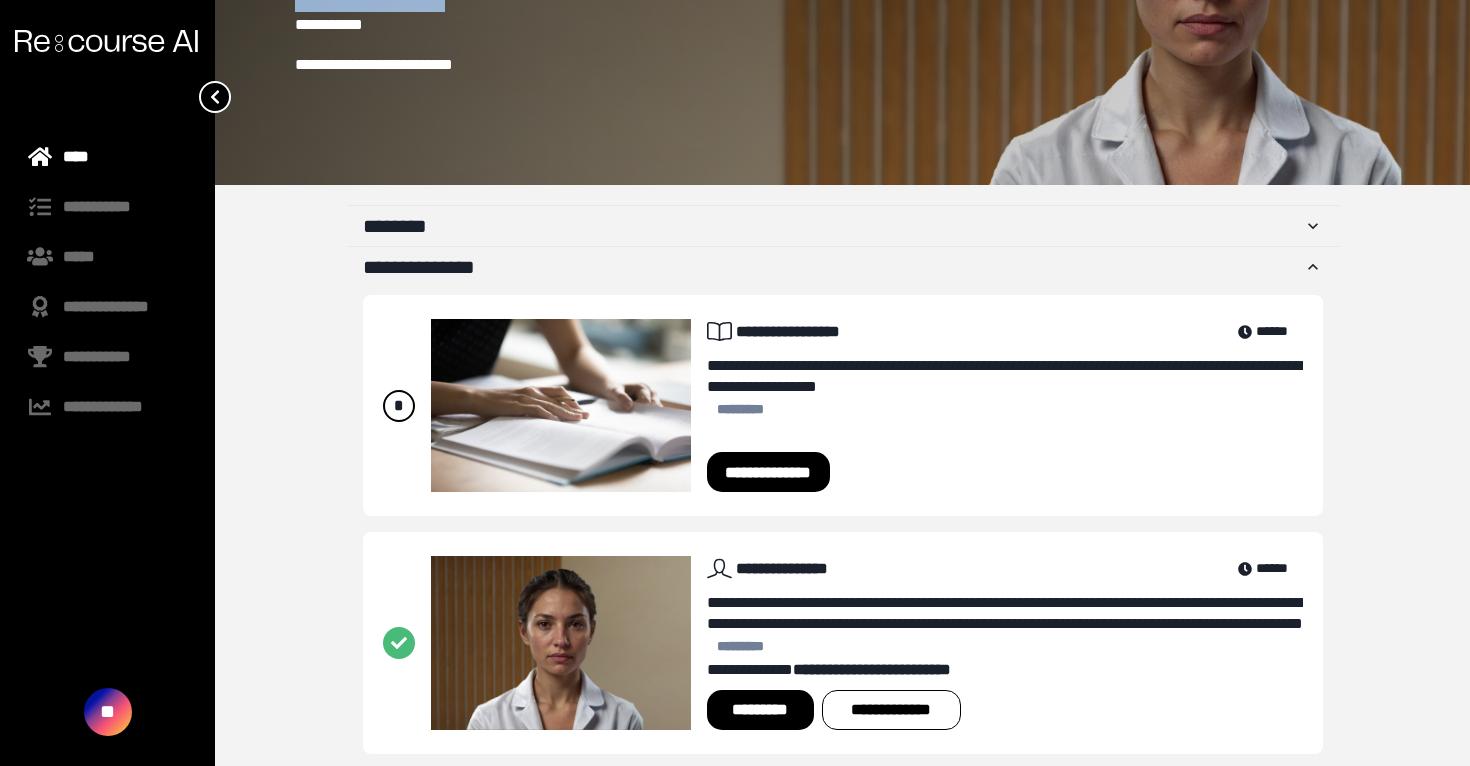 scroll, scrollTop: 228, scrollLeft: 0, axis: vertical 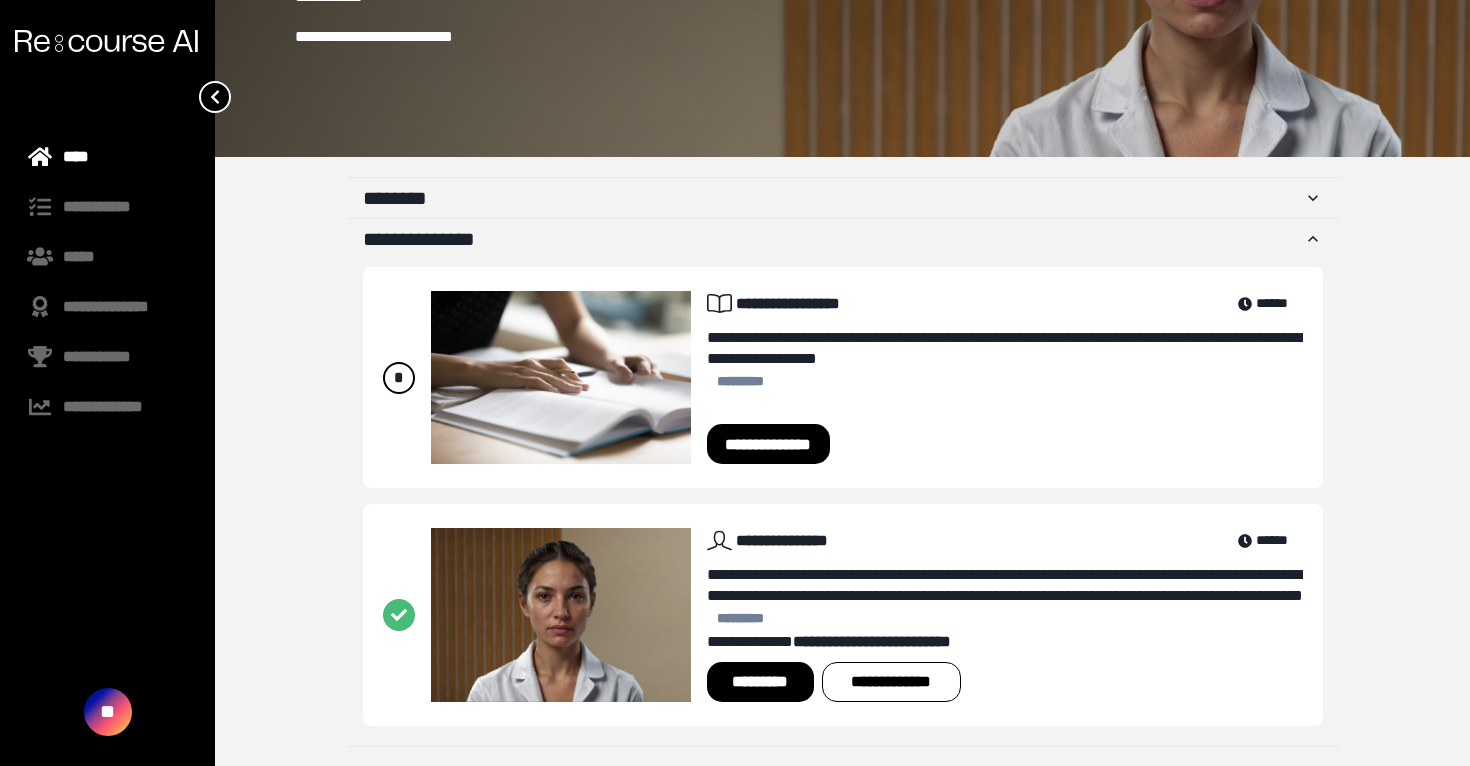 click on "*********" at bounding box center [760, 682] 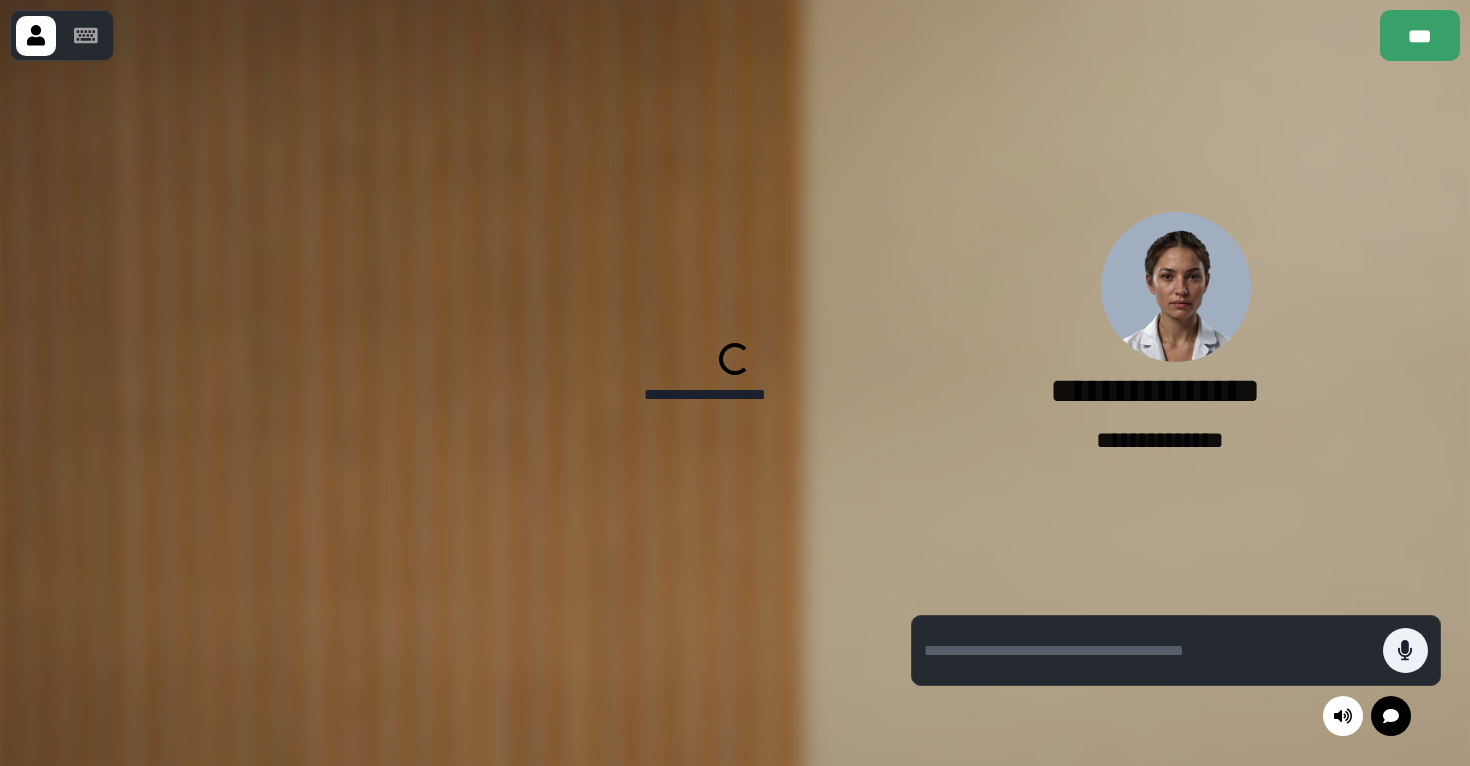 click at bounding box center (441, 413) 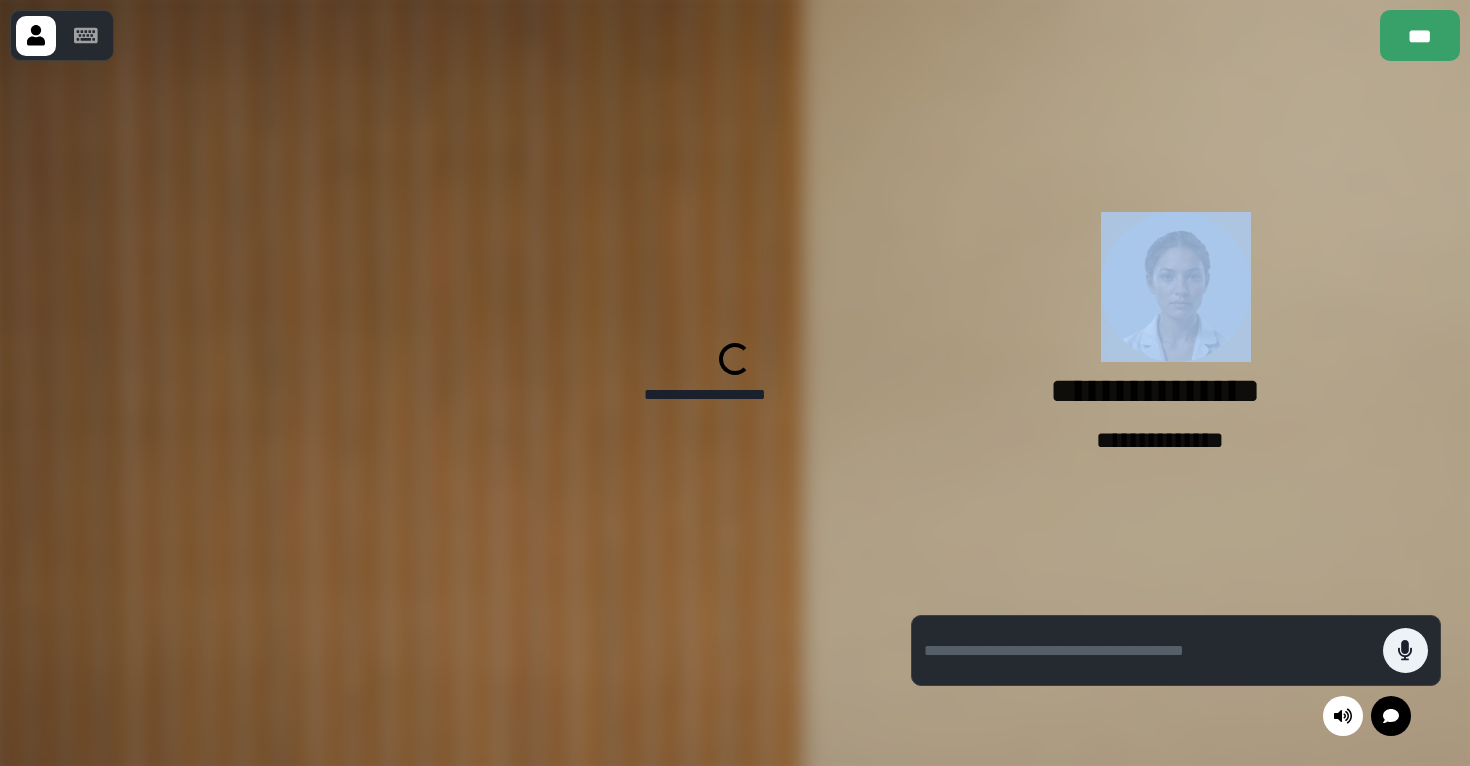 click at bounding box center [441, 413] 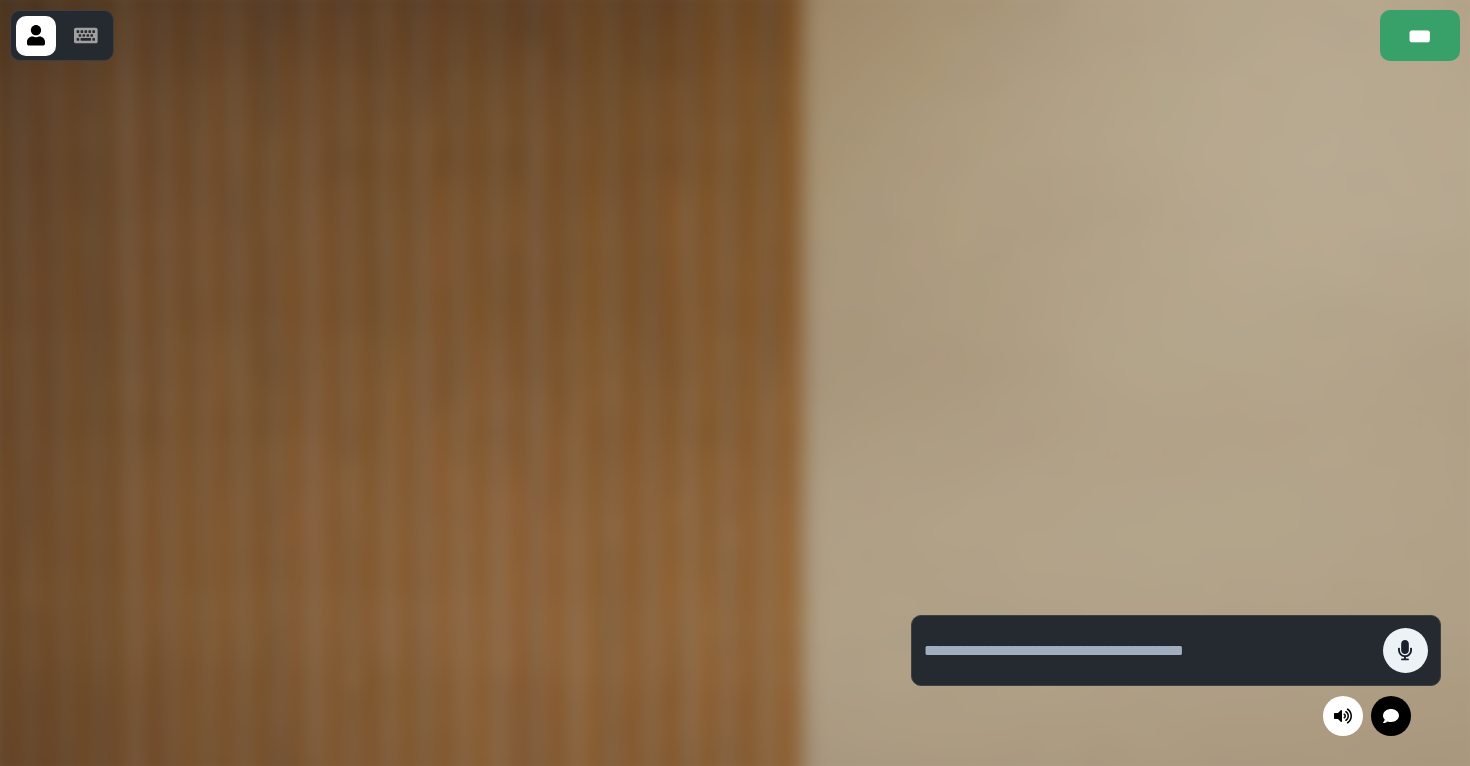 click at bounding box center [1148, 651] 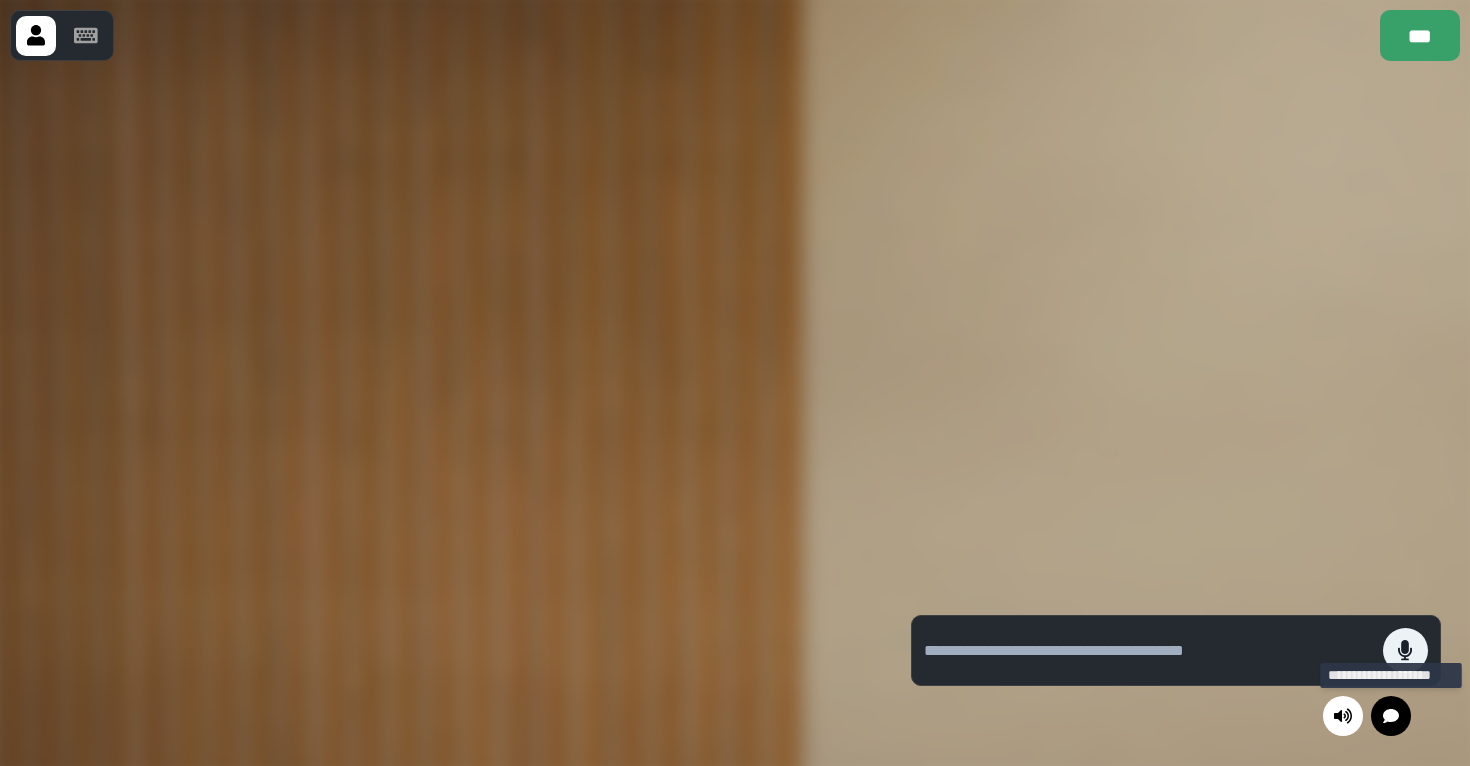 click at bounding box center [1391, 716] 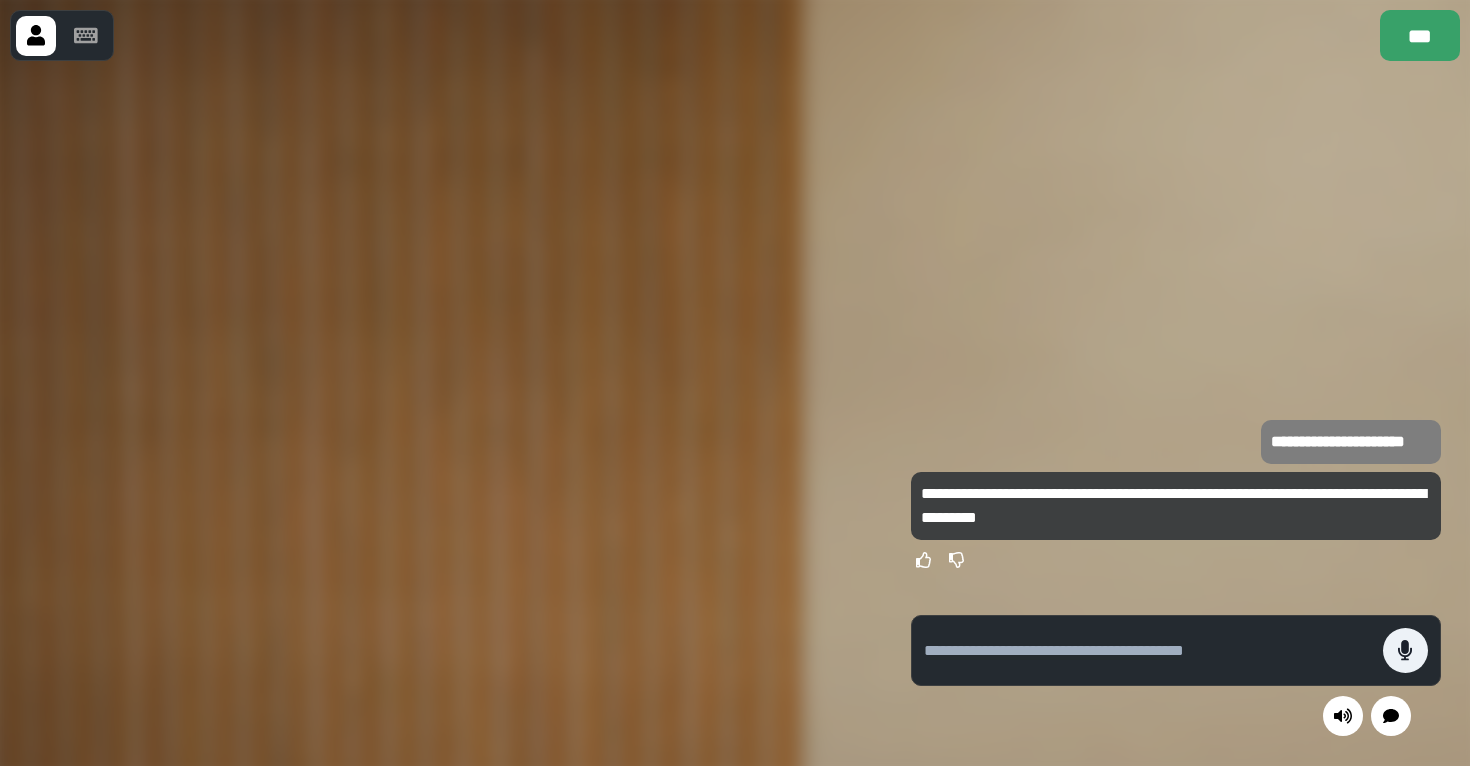 type 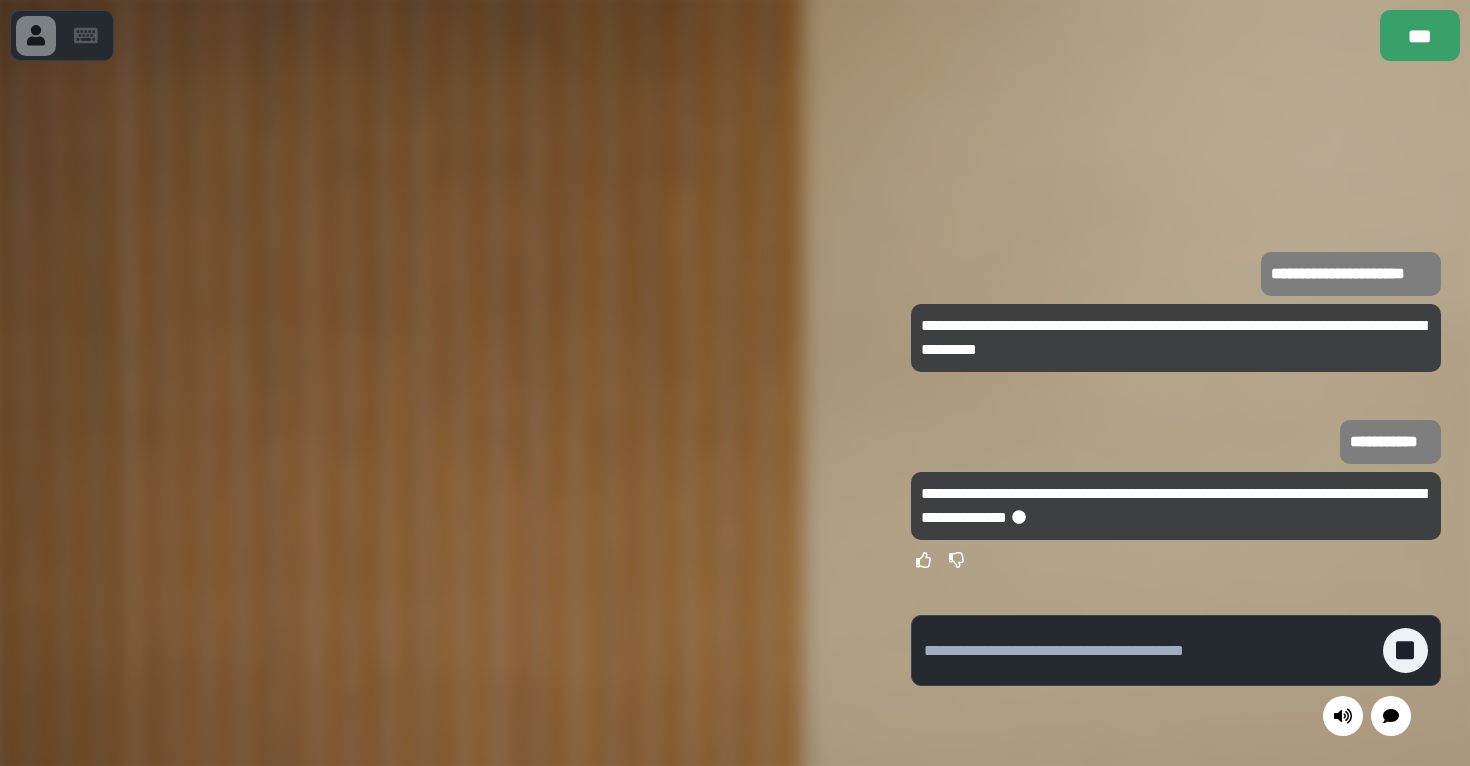 click at bounding box center (1148, 651) 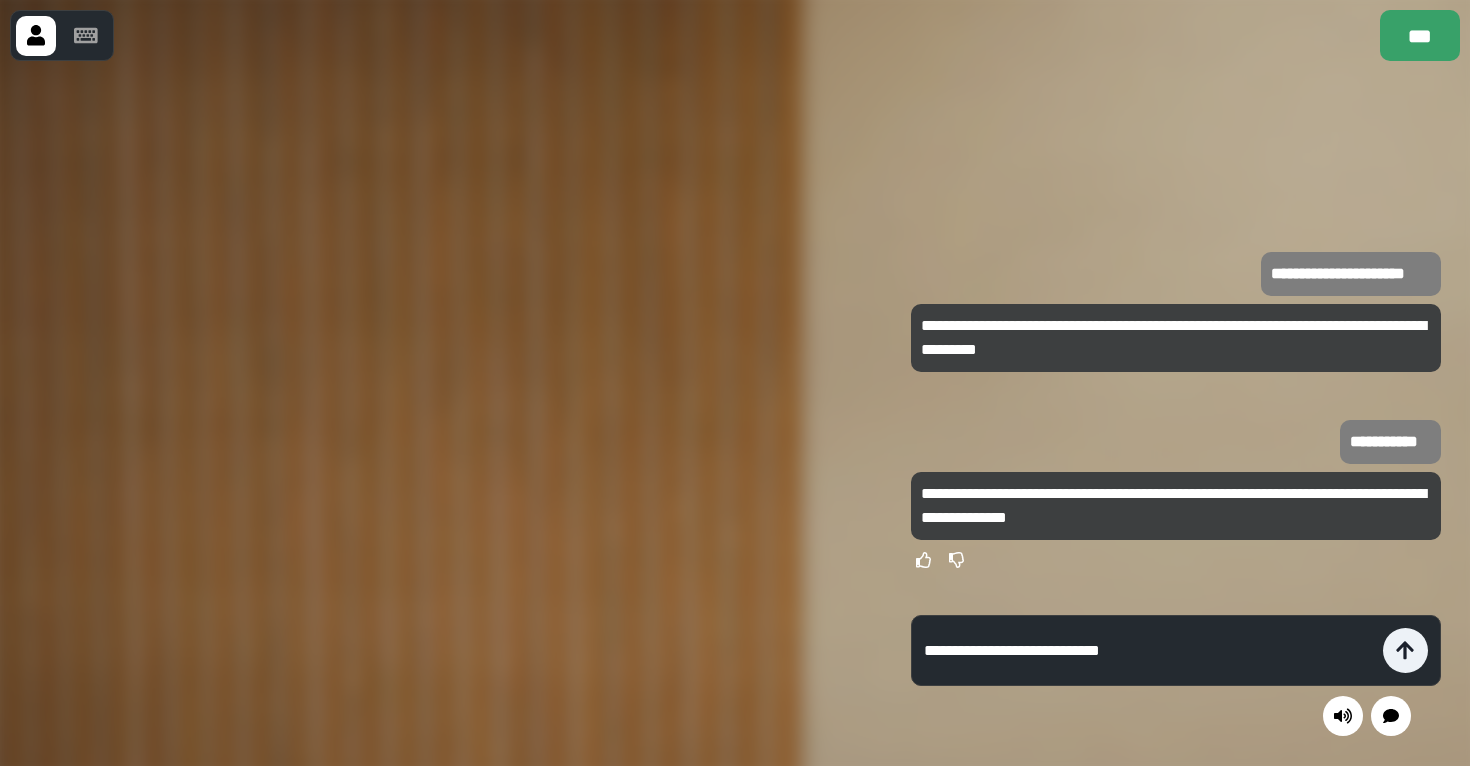type on "**********" 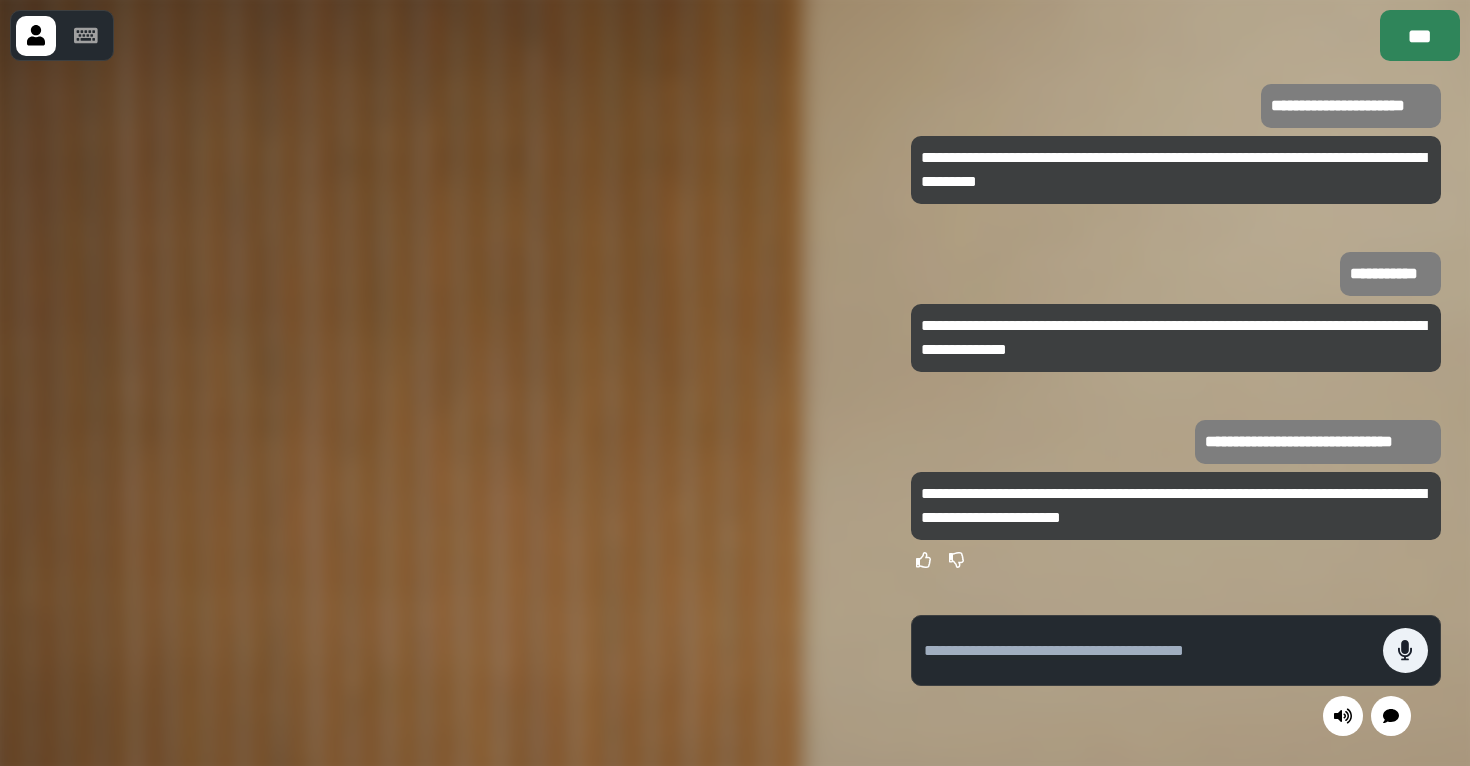 click on "***" at bounding box center [1420, 35] 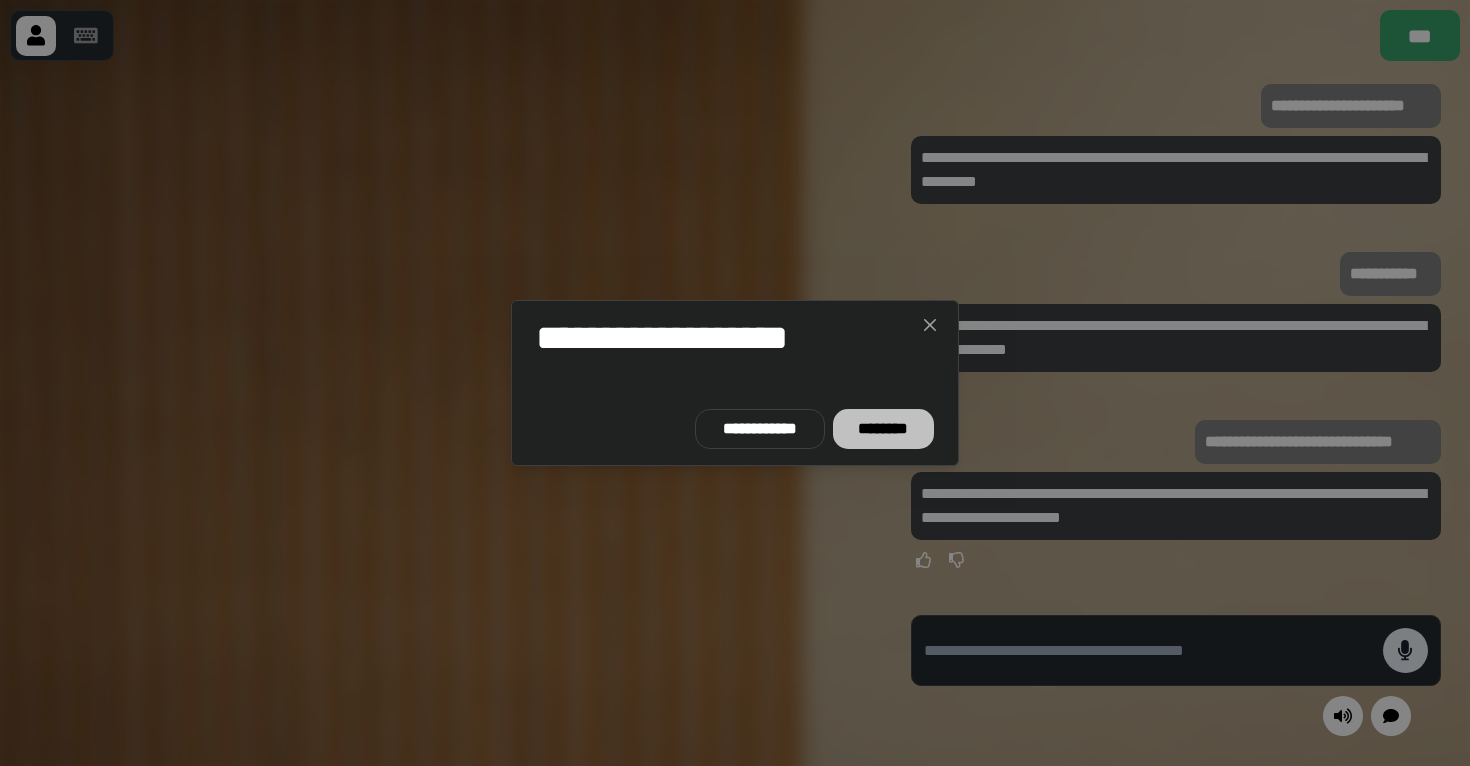 click on "********" at bounding box center (883, 429) 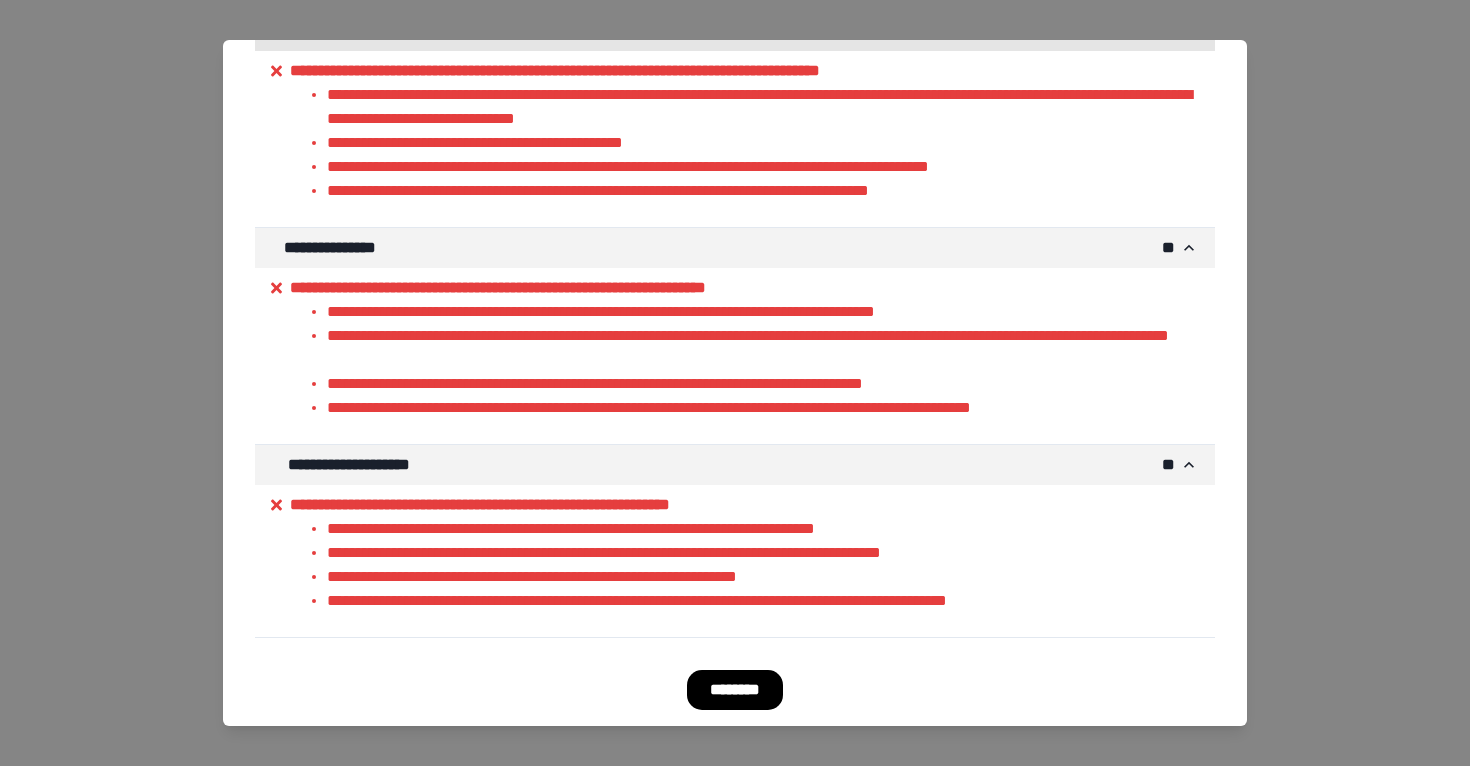 scroll, scrollTop: 0, scrollLeft: 0, axis: both 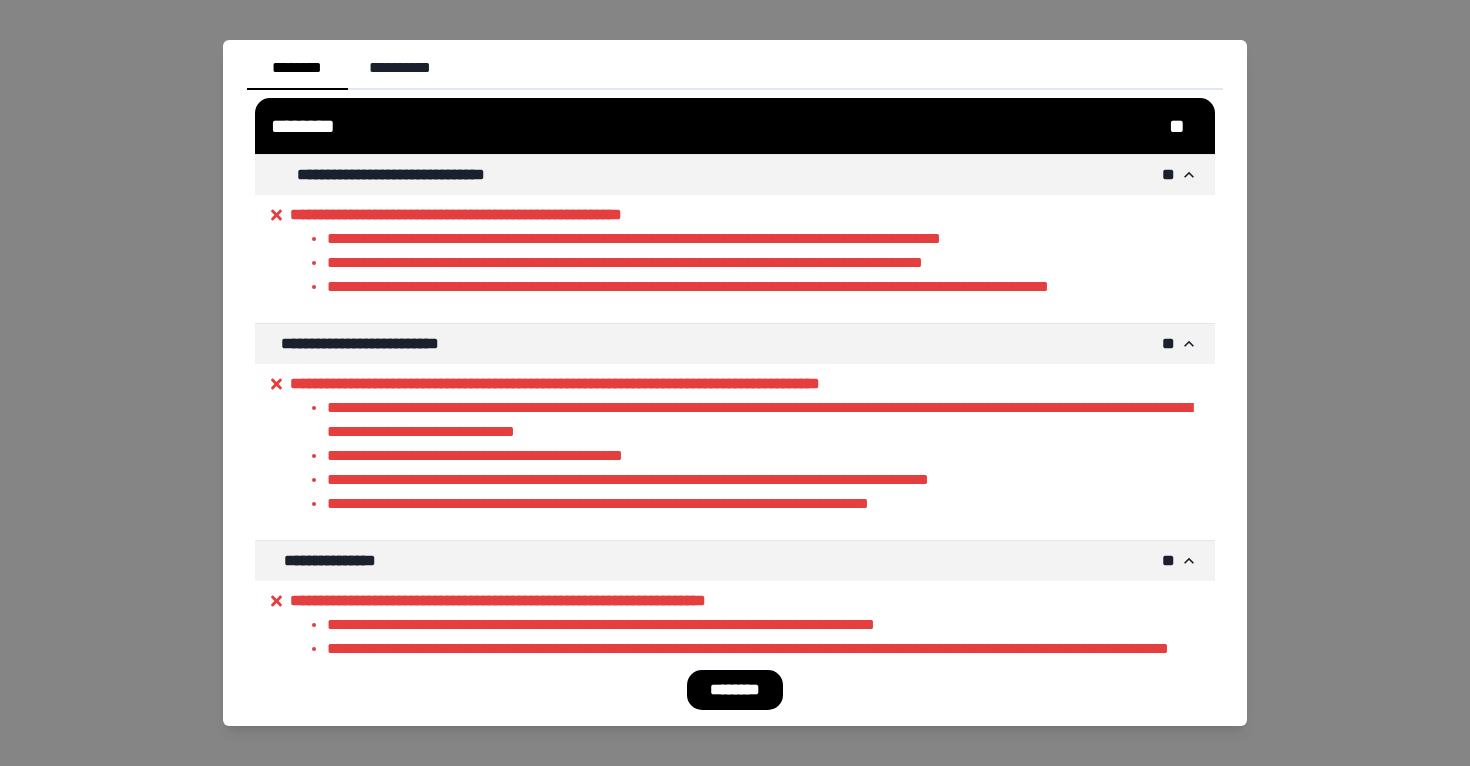 click on "******** [FIRST] [LAST] [STREET] [CITY], [STATE] [POSTAL_CODE] [COUNTRY] [PHONE] [EMAIL] [SSN] [DLN] [PASSPORT] [CREDIT_CARD] [DOB] [AGE]" at bounding box center (735, 503) 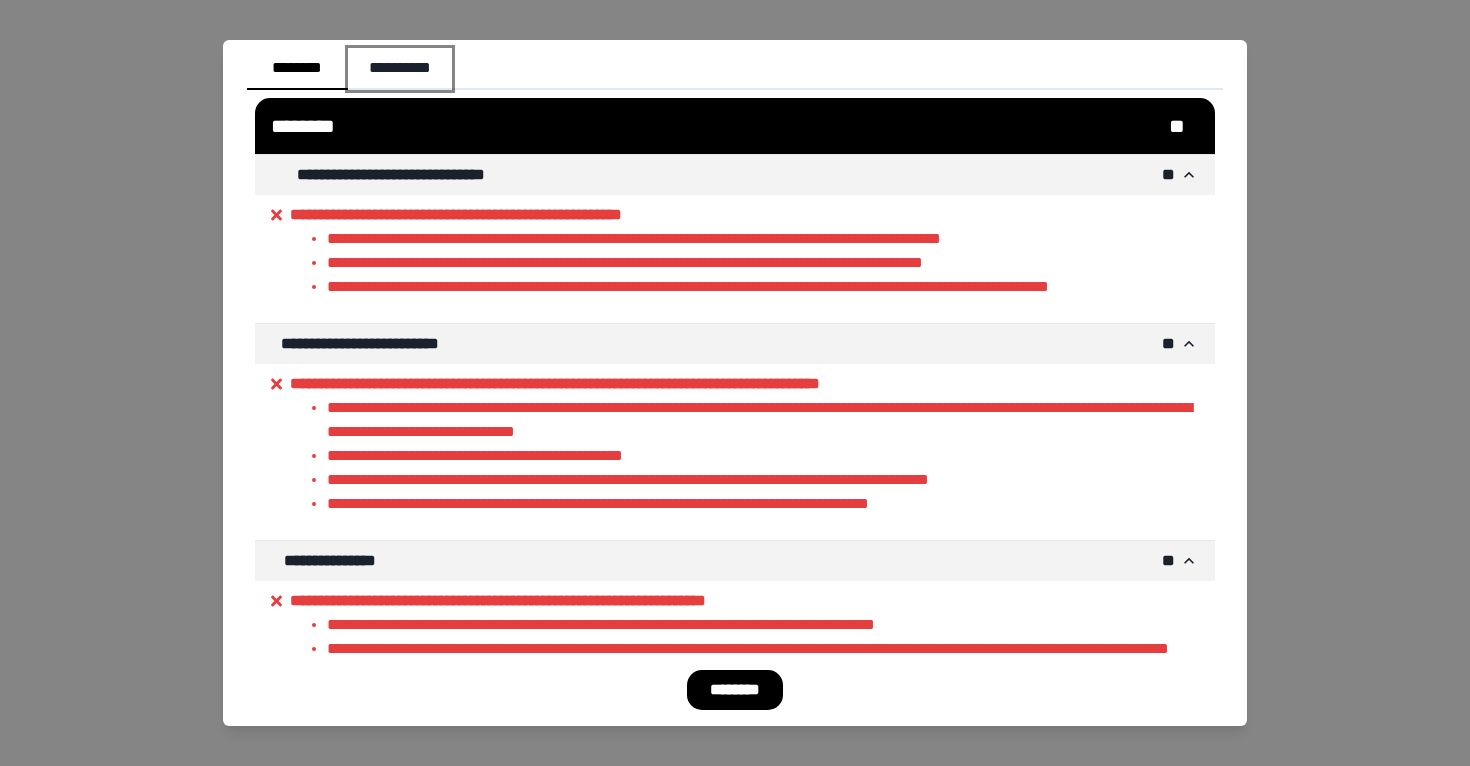click on "**********" at bounding box center (400, 69) 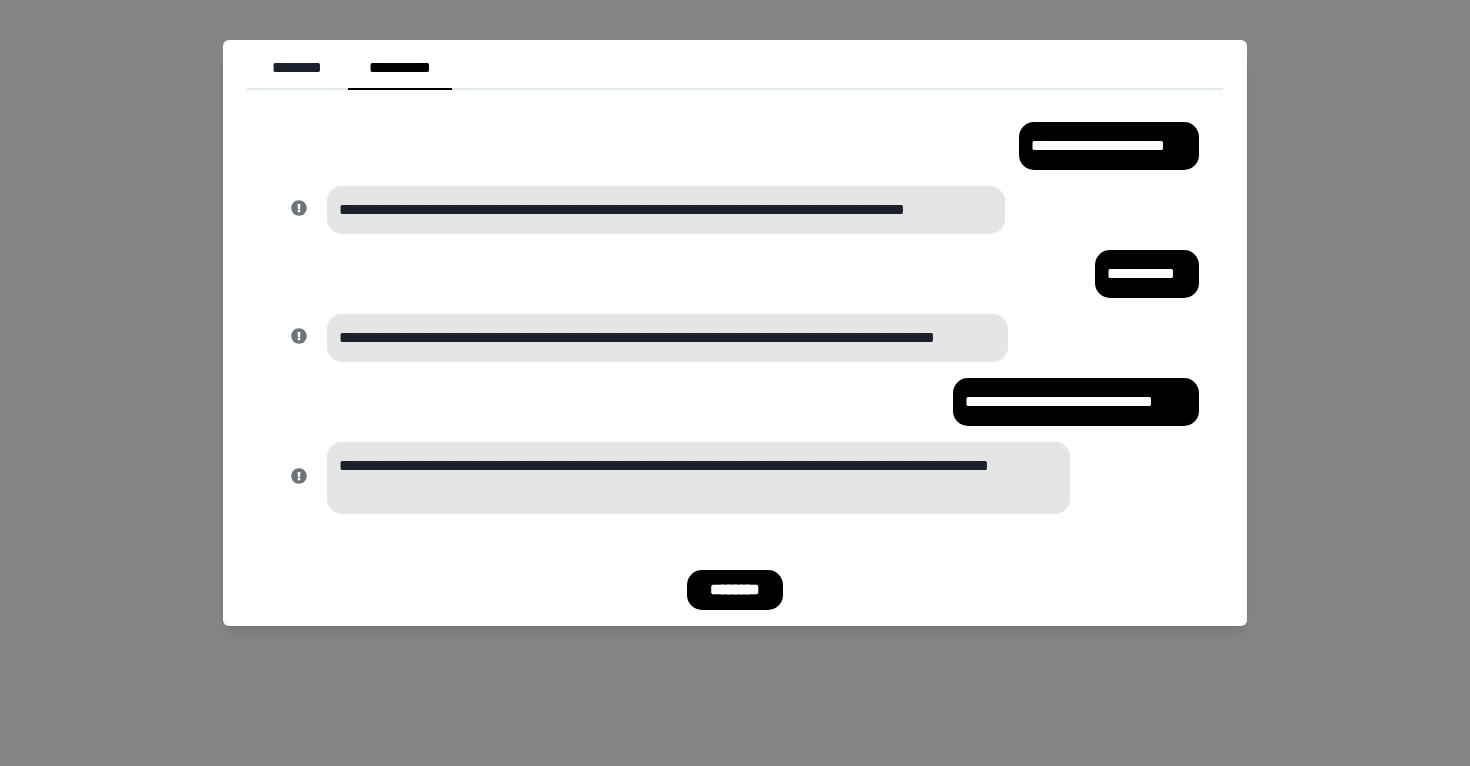 click on "******** [FIRST] [LAST] [STREET] [CITY], [STATE] [POSTAL_CODE] [COUNTRY] [PHONE] [EMAIL] [SSN] [DLN] [PASSPORT] [CREDIT_CARD] [DOB] [AGE]" at bounding box center [735, 383] 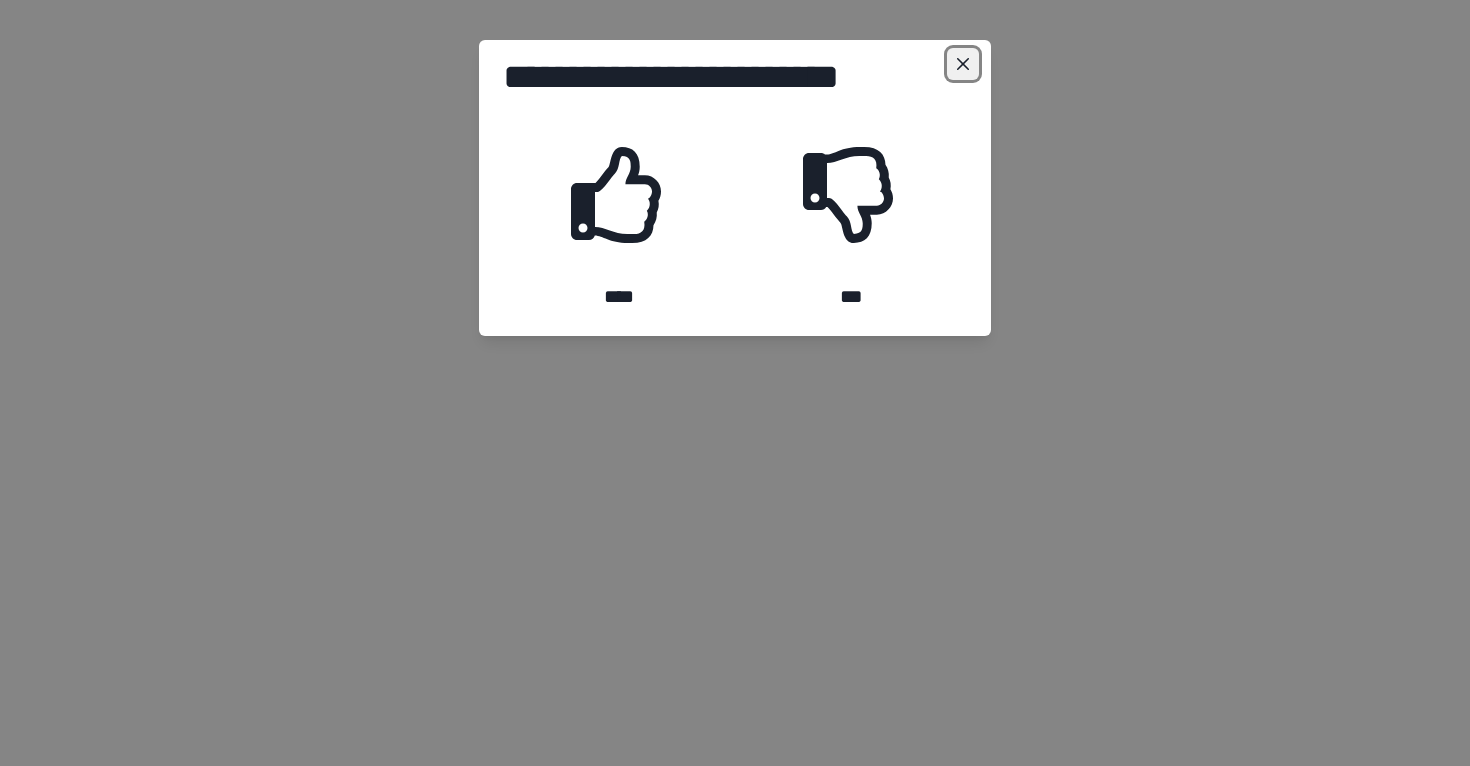 click at bounding box center (963, 64) 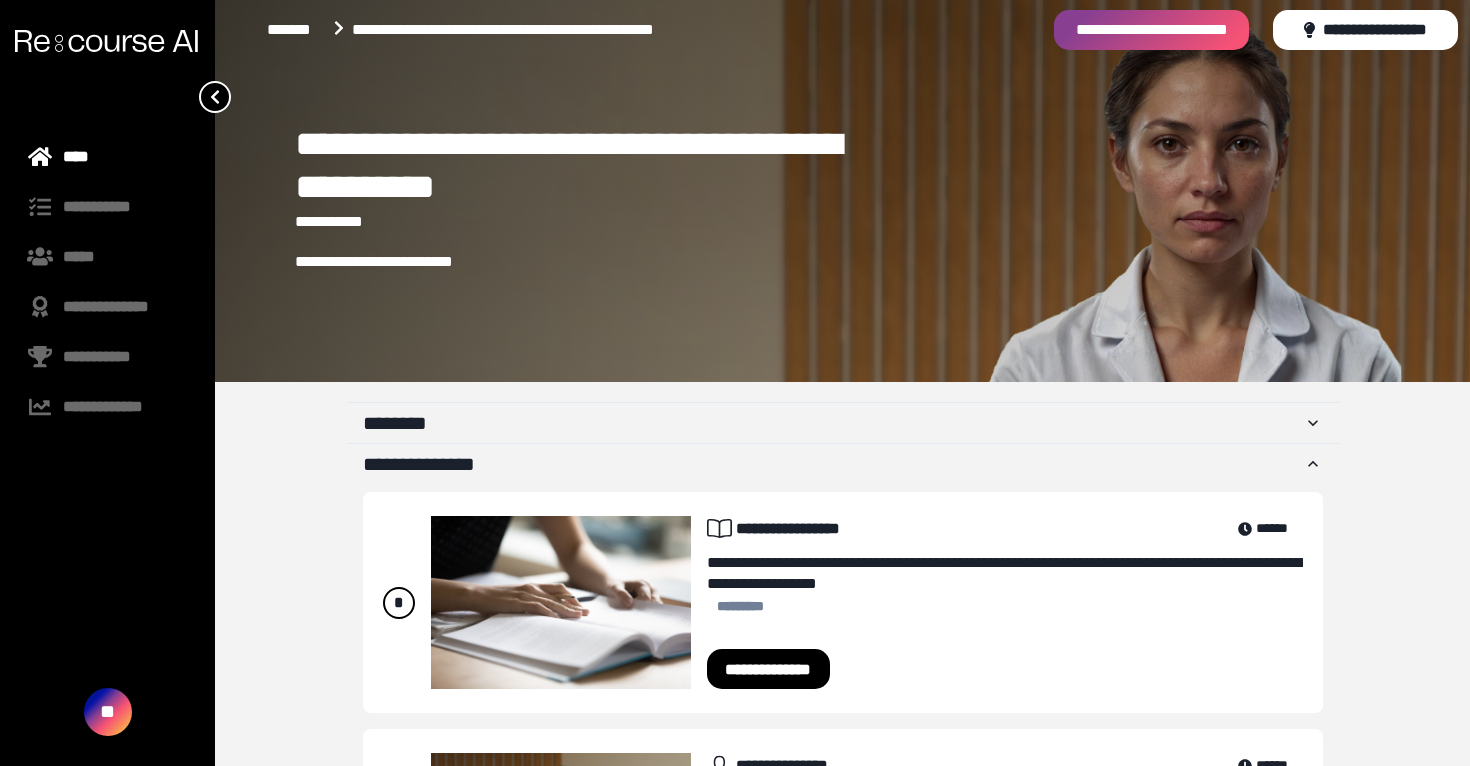 scroll, scrollTop: 0, scrollLeft: 0, axis: both 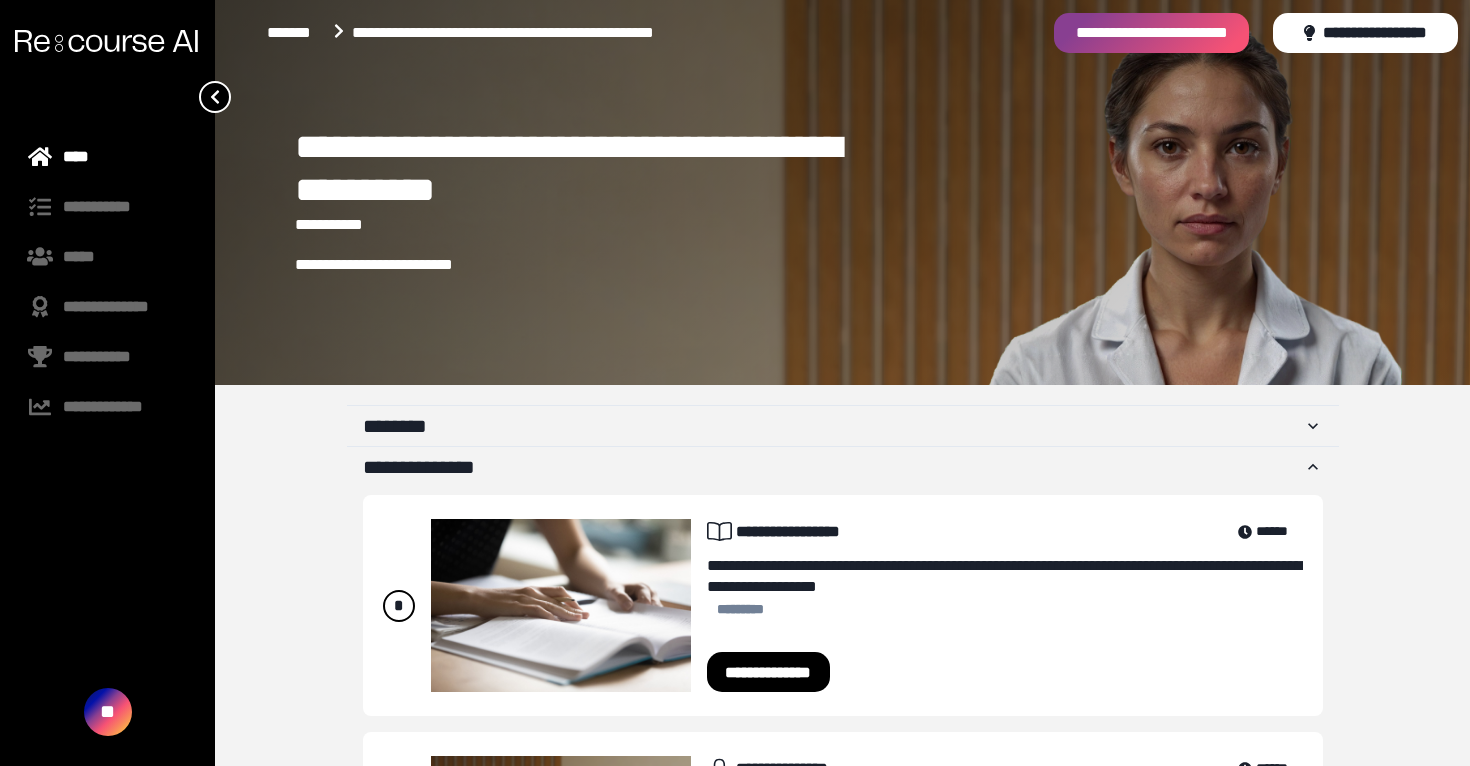click at bounding box center (106, 41) 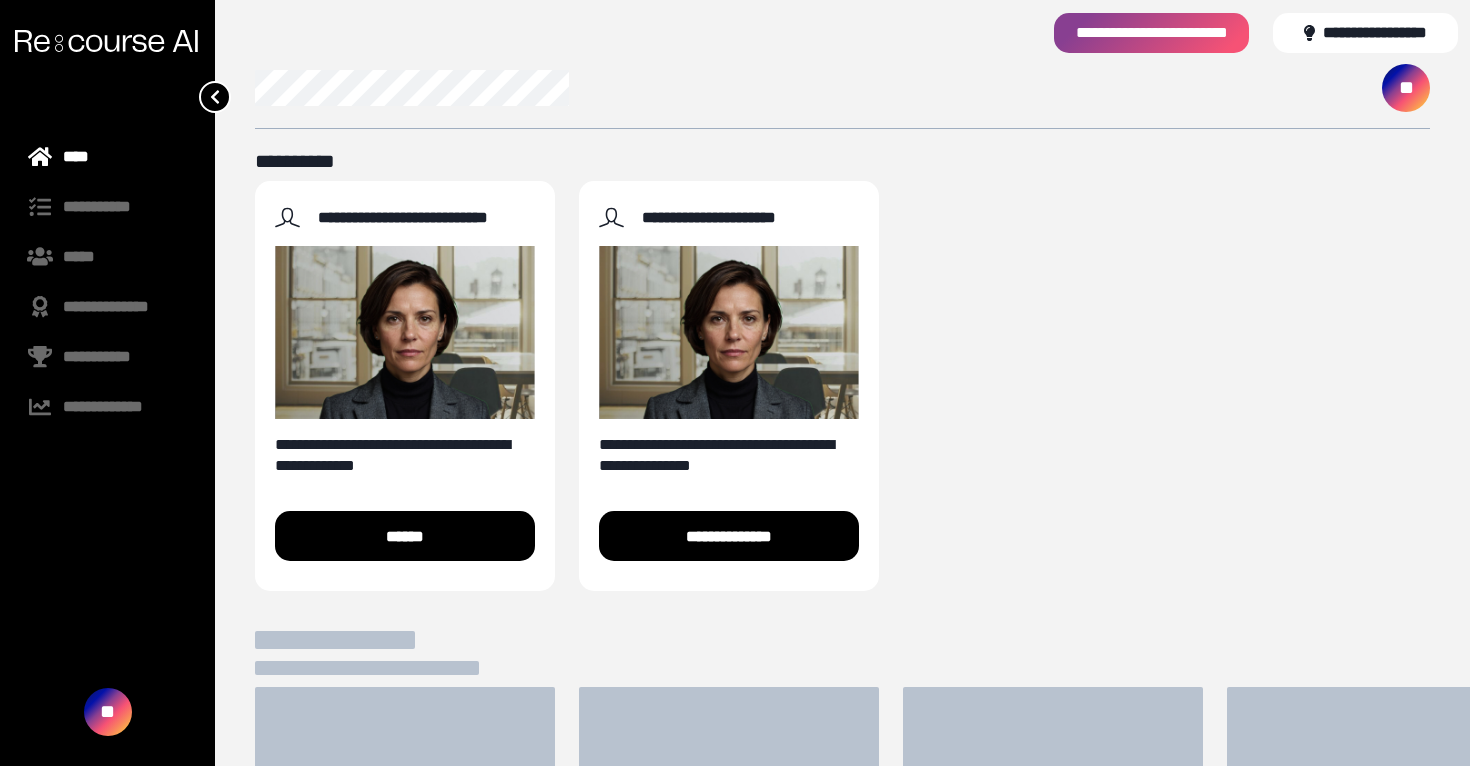 scroll, scrollTop: 519, scrollLeft: 0, axis: vertical 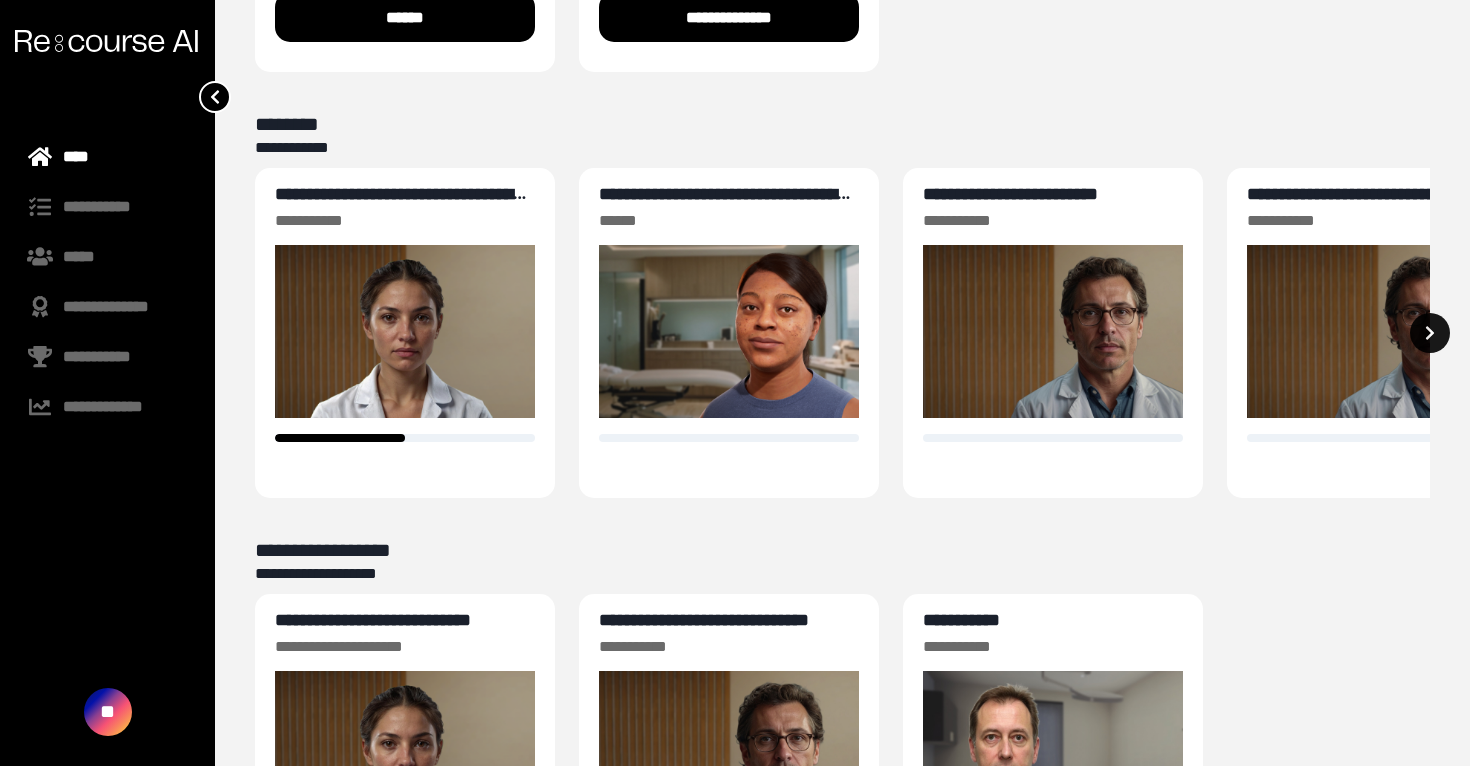 click at bounding box center (1430, 333) 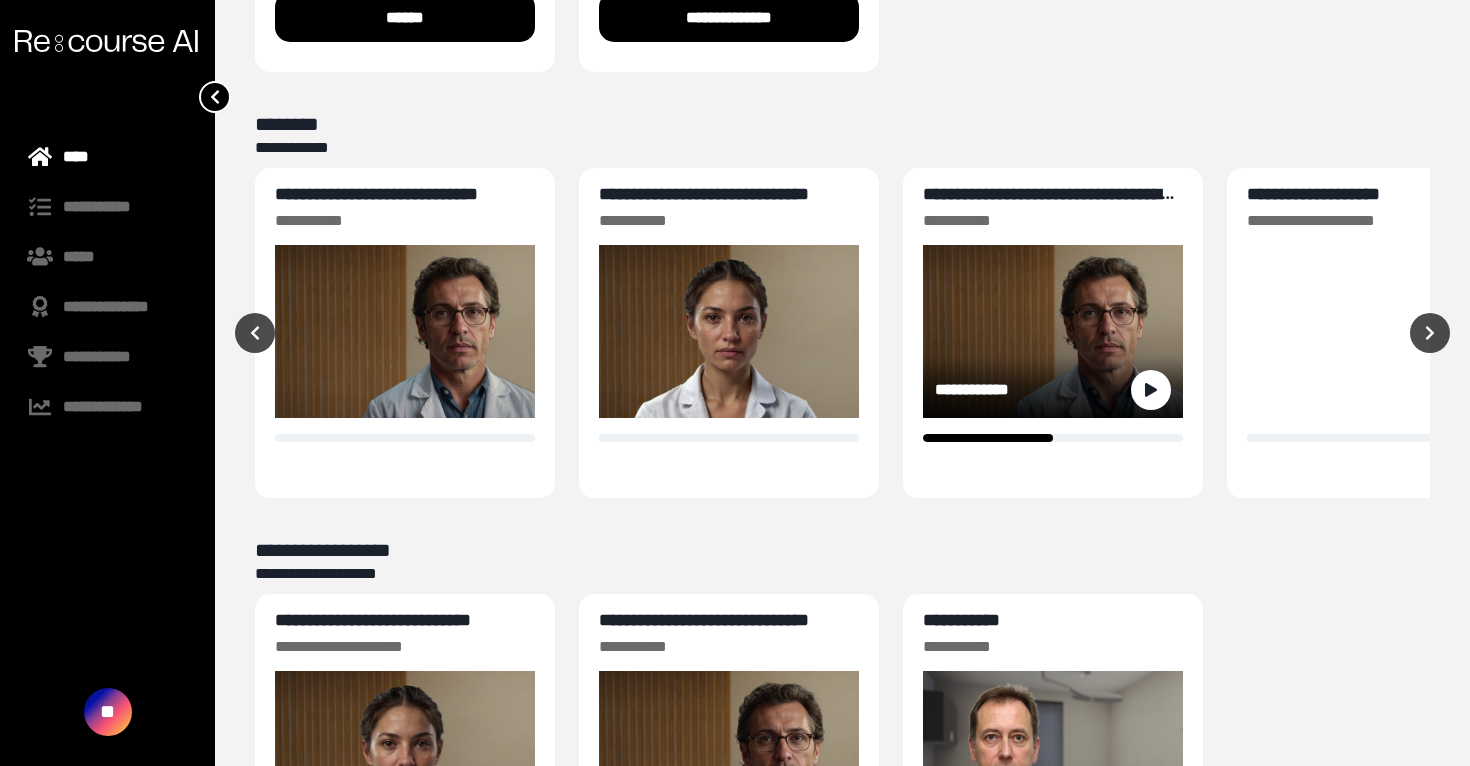 click on "**********" at bounding box center (1048, 204) 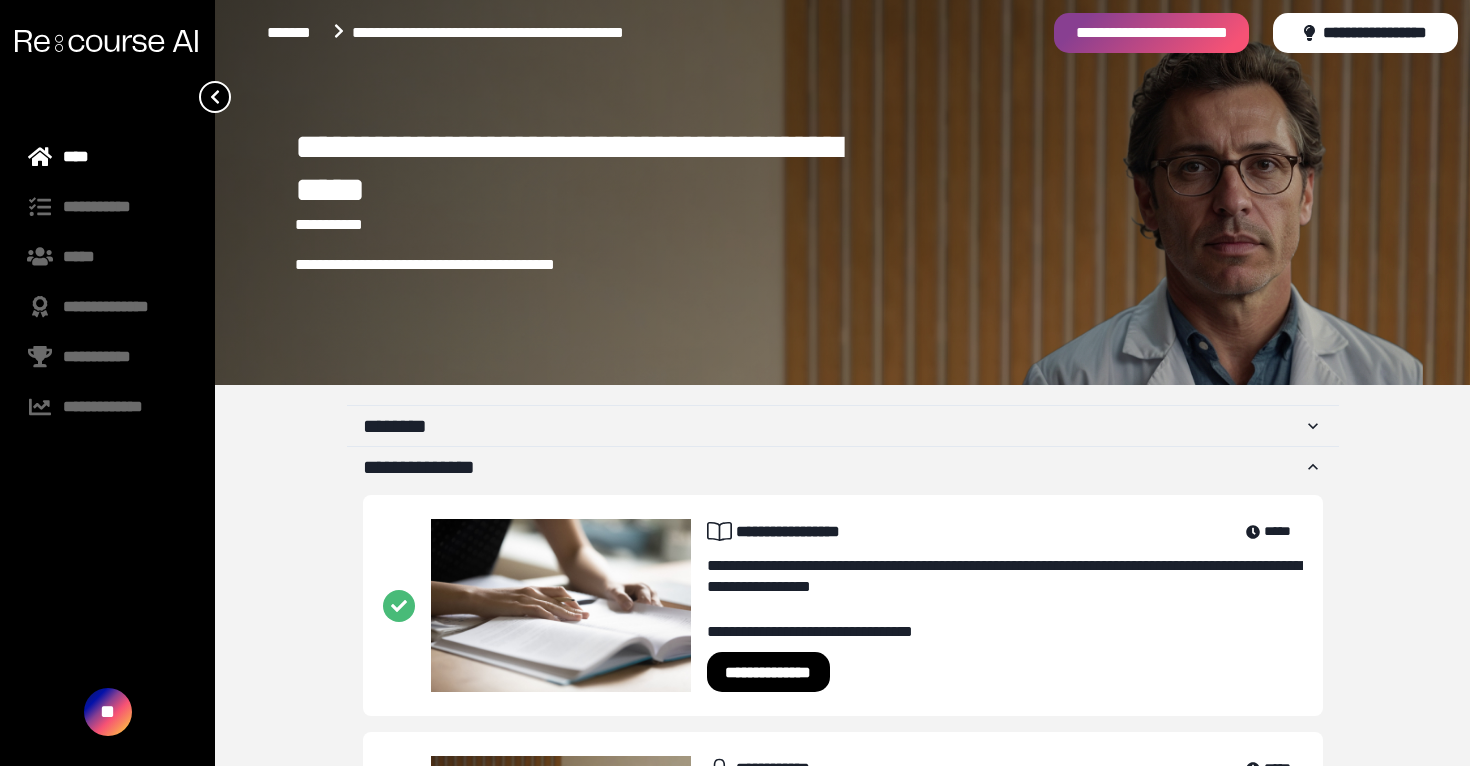click on "**********" at bounding box center (596, 169) 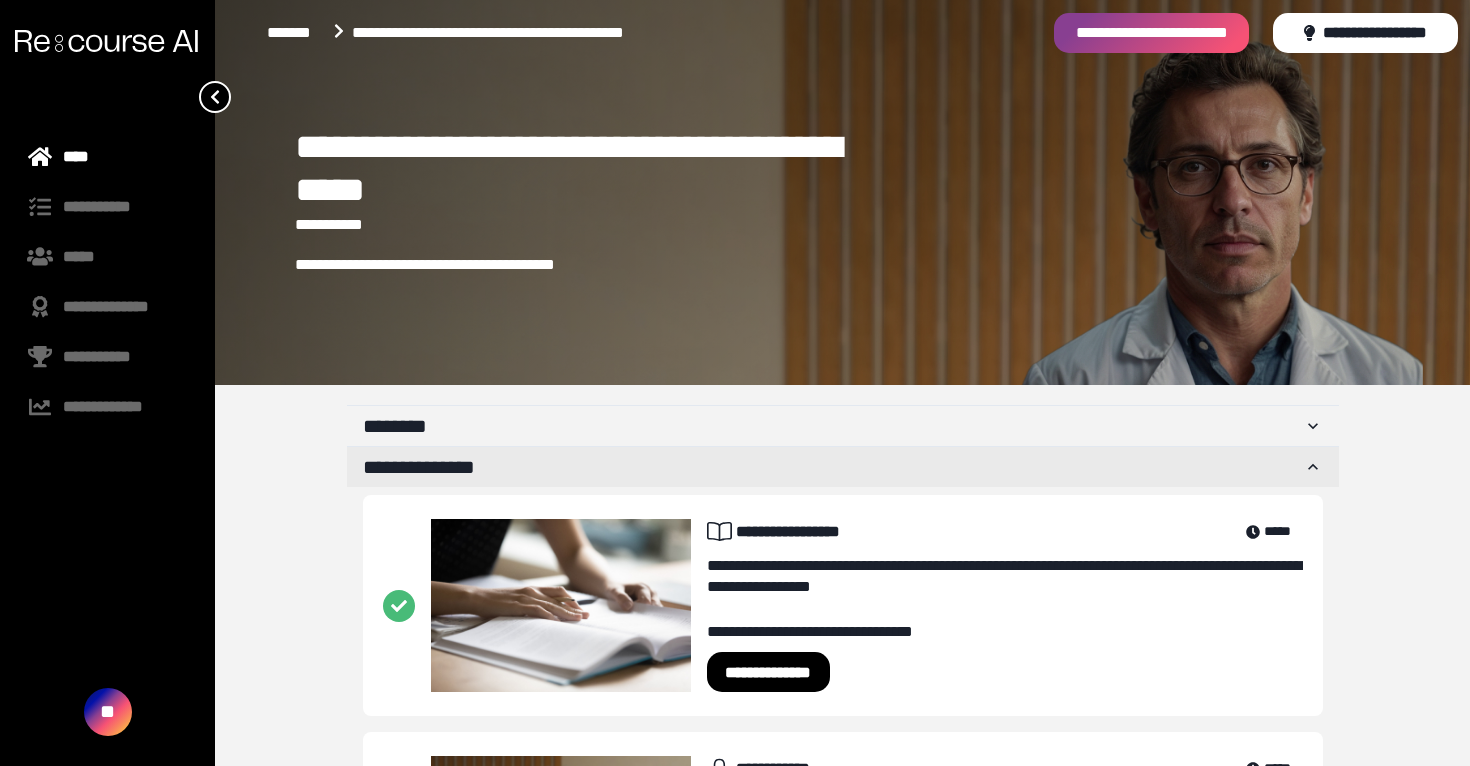 scroll, scrollTop: 228, scrollLeft: 0, axis: vertical 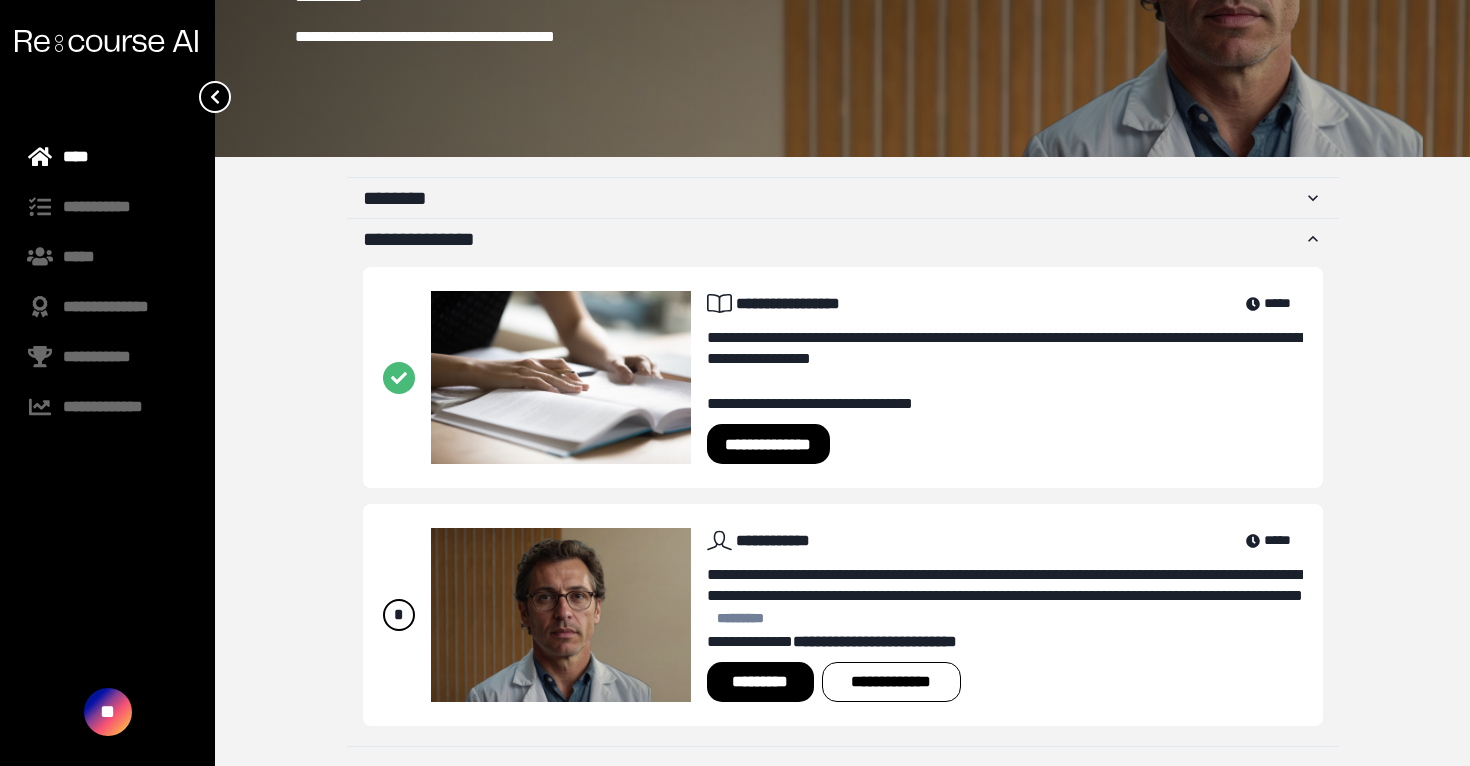 click on "**********" at bounding box center [1005, 596] 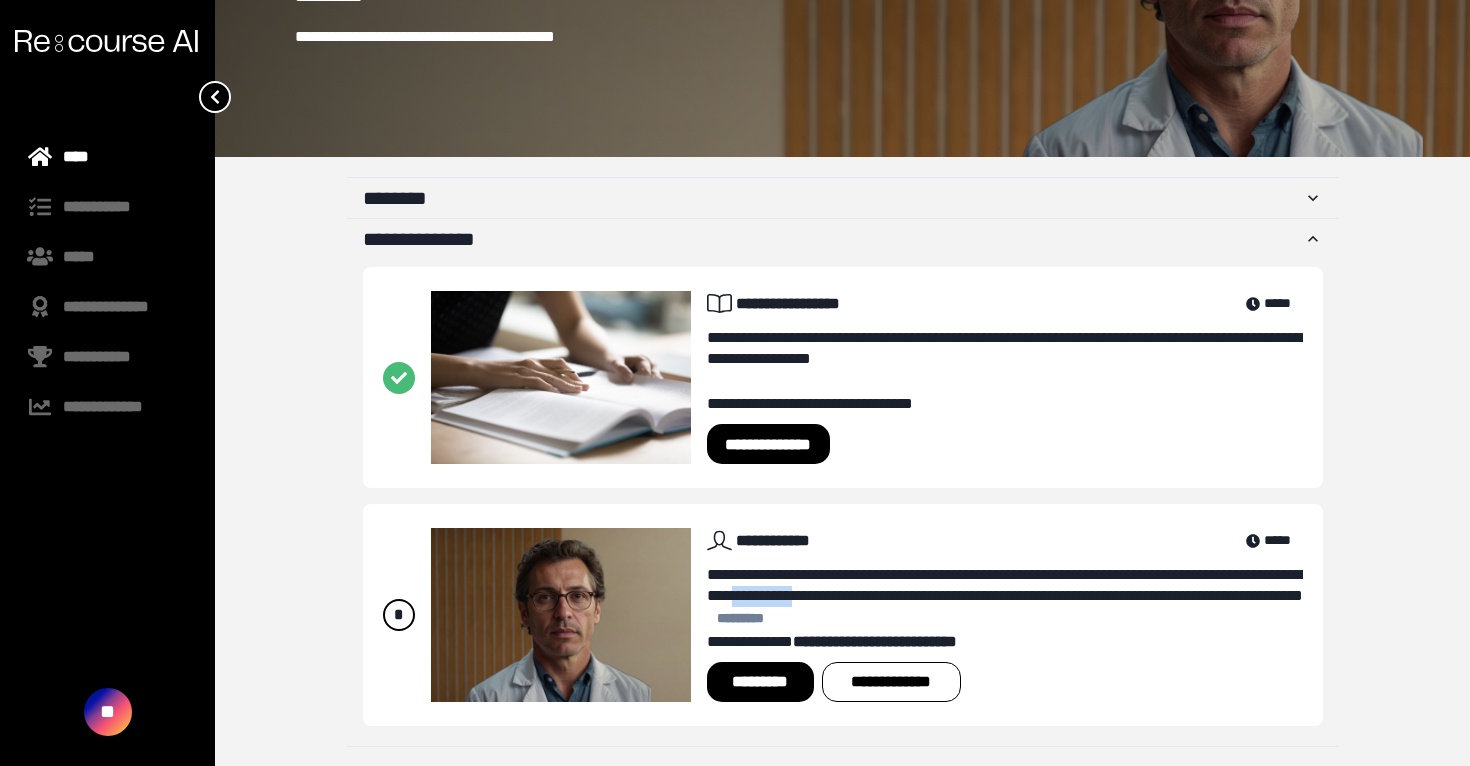 click on "**********" at bounding box center [1005, 596] 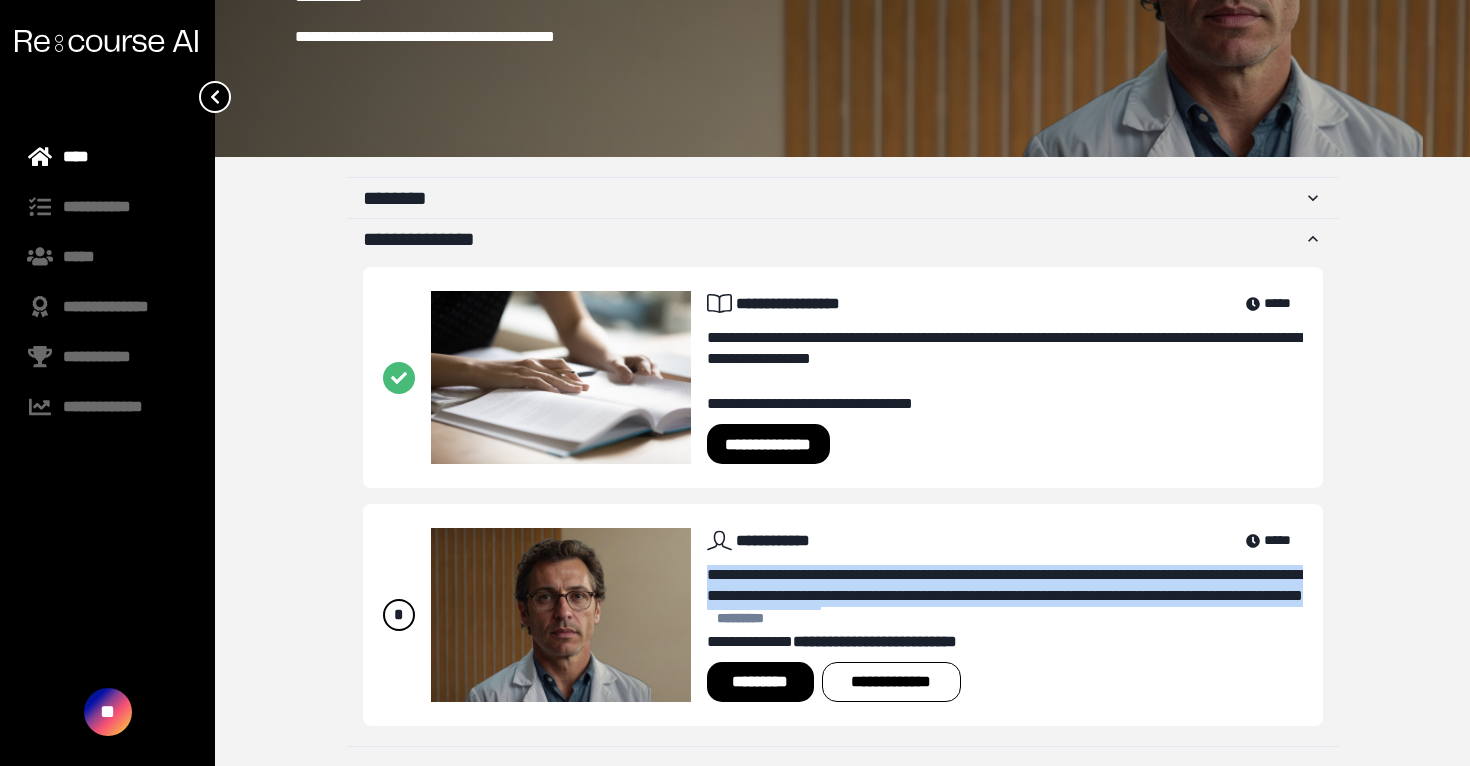 click on "**********" at bounding box center (1005, 596) 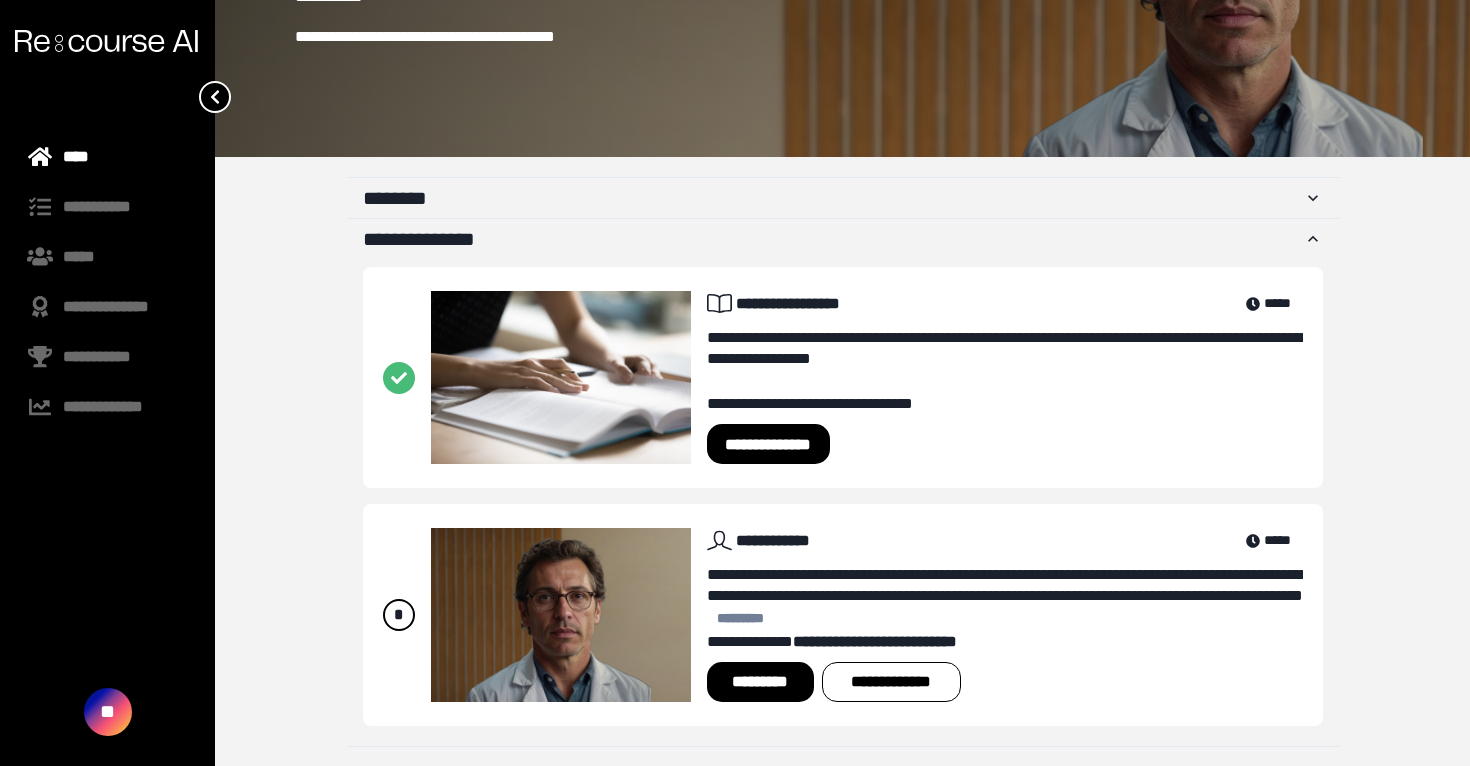 click on "**********" at bounding box center (1005, 577) 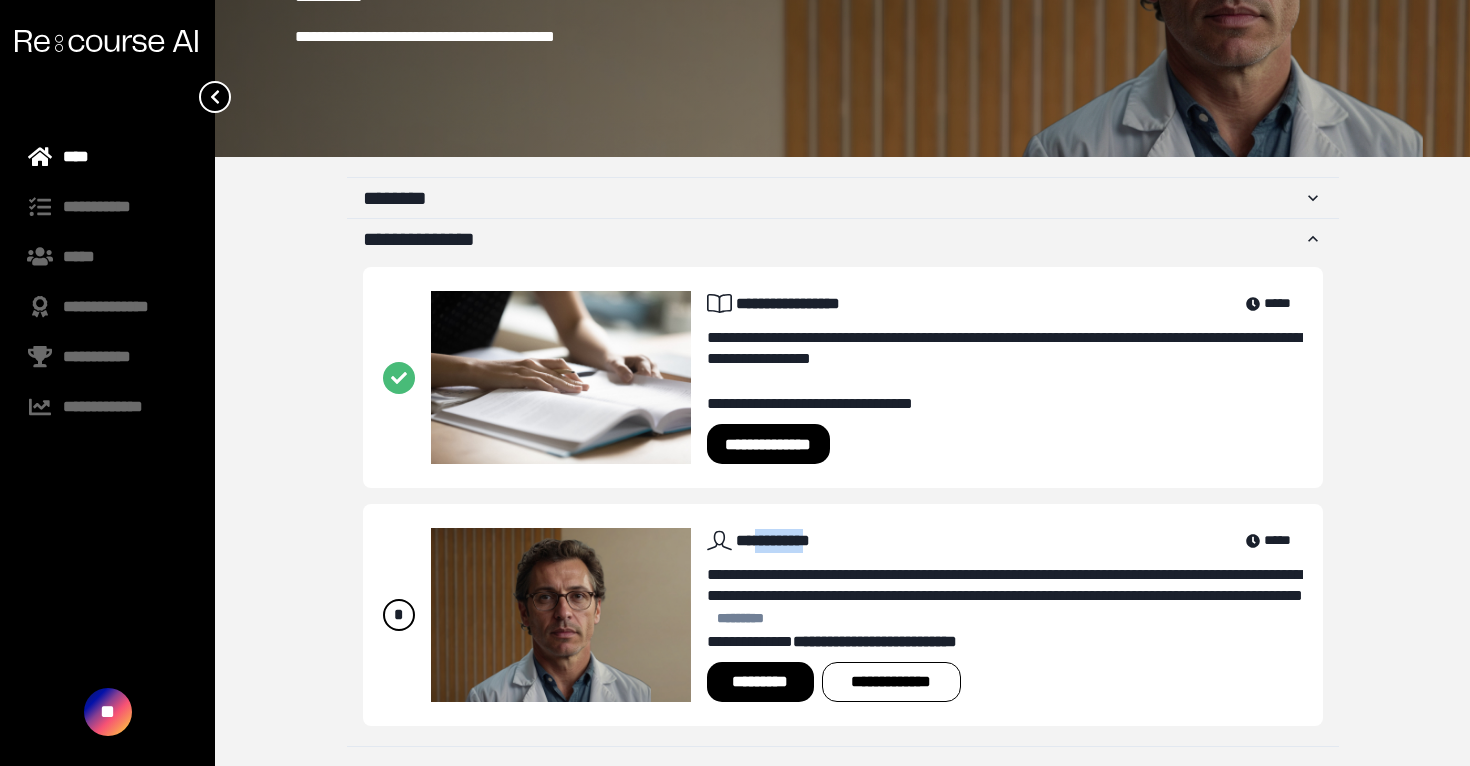 drag, startPoint x: 760, startPoint y: 544, endPoint x: 889, endPoint y: 544, distance: 129 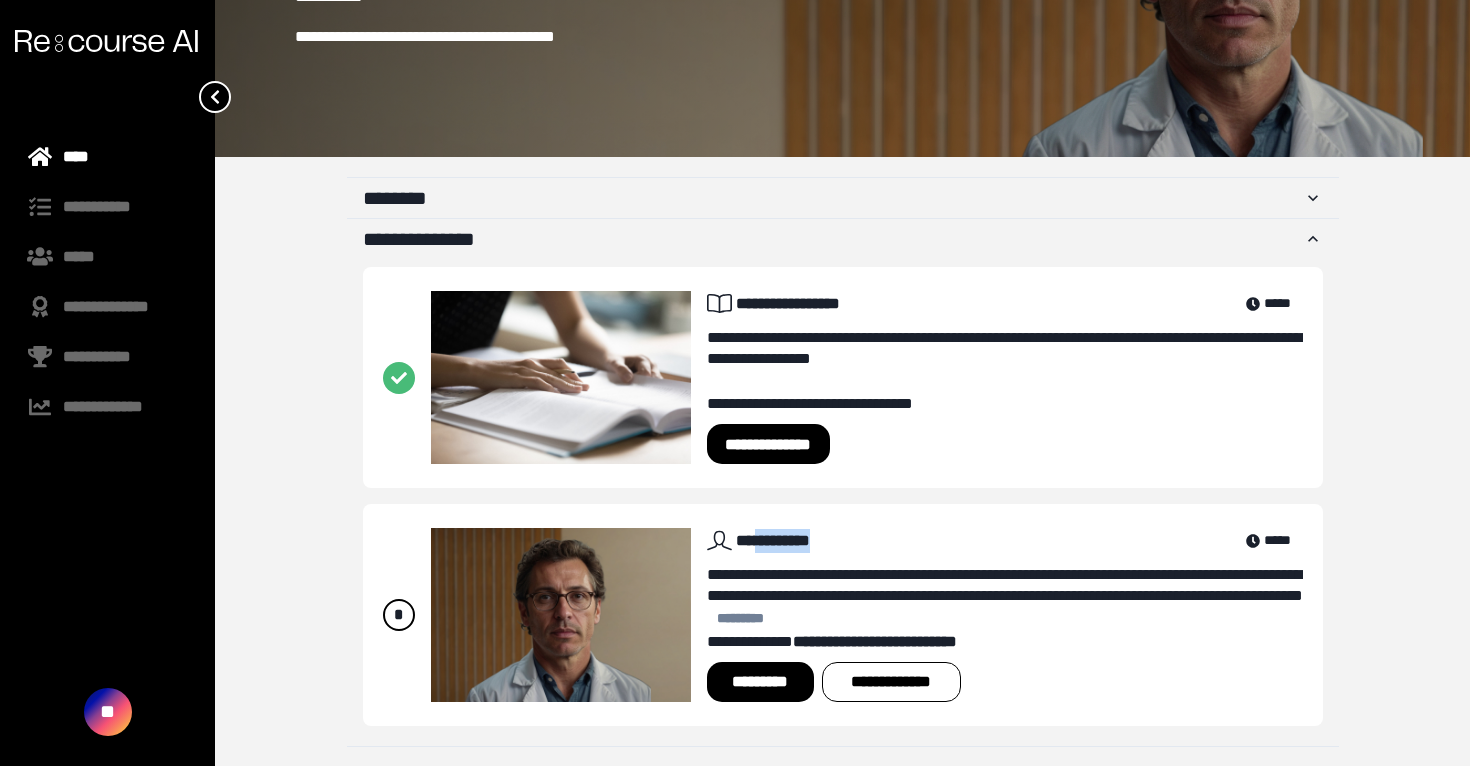 copy on "*********" 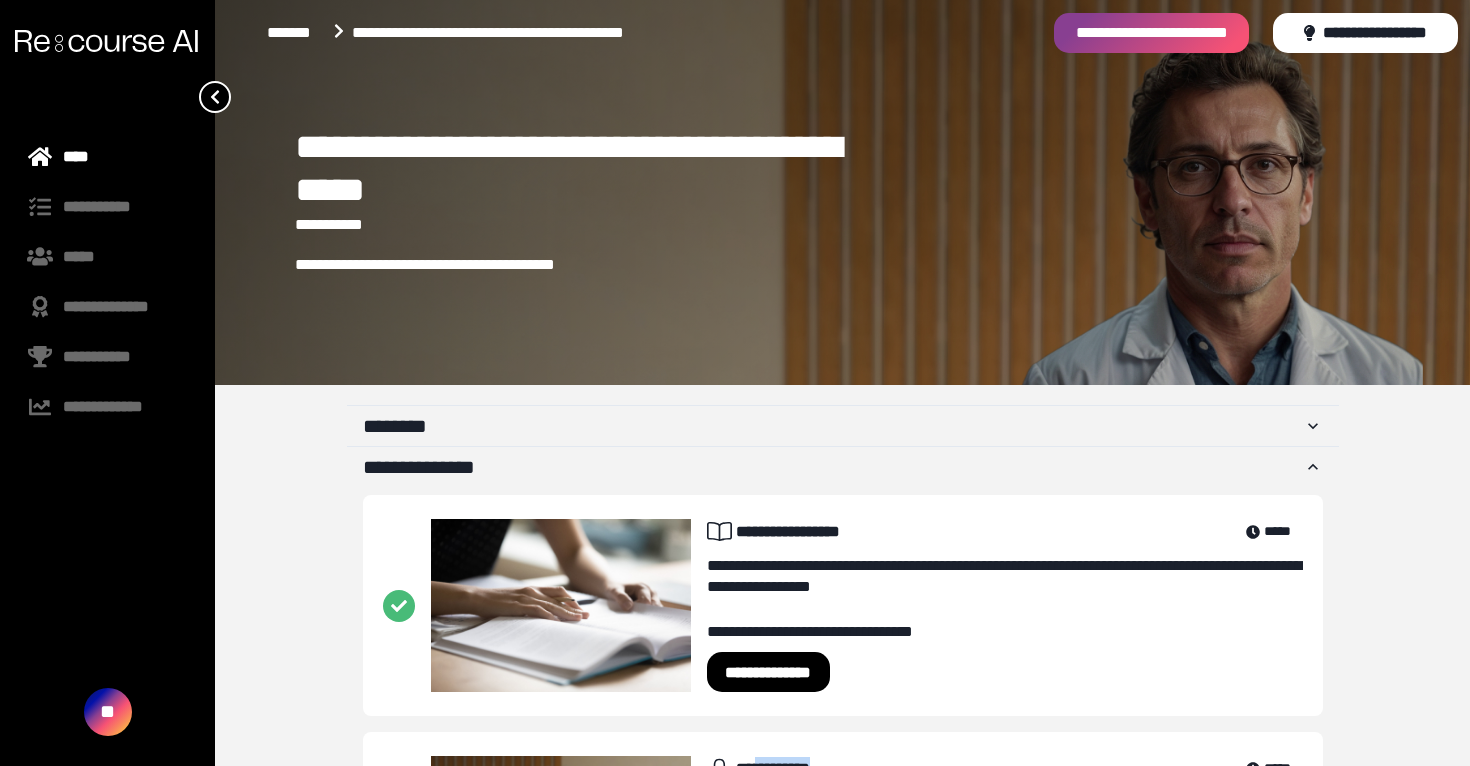 scroll, scrollTop: 228, scrollLeft: 0, axis: vertical 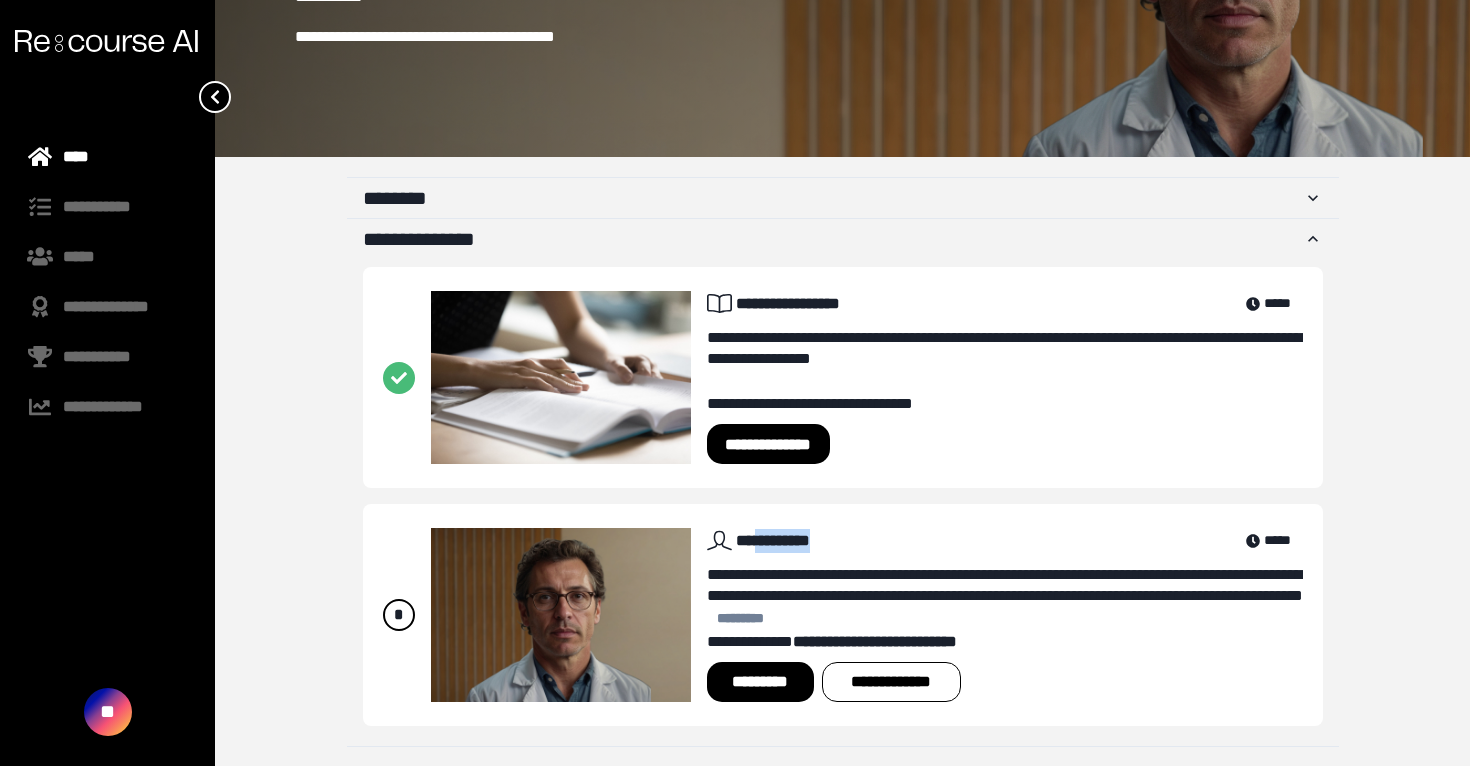 click on "**********" at bounding box center [769, 444] 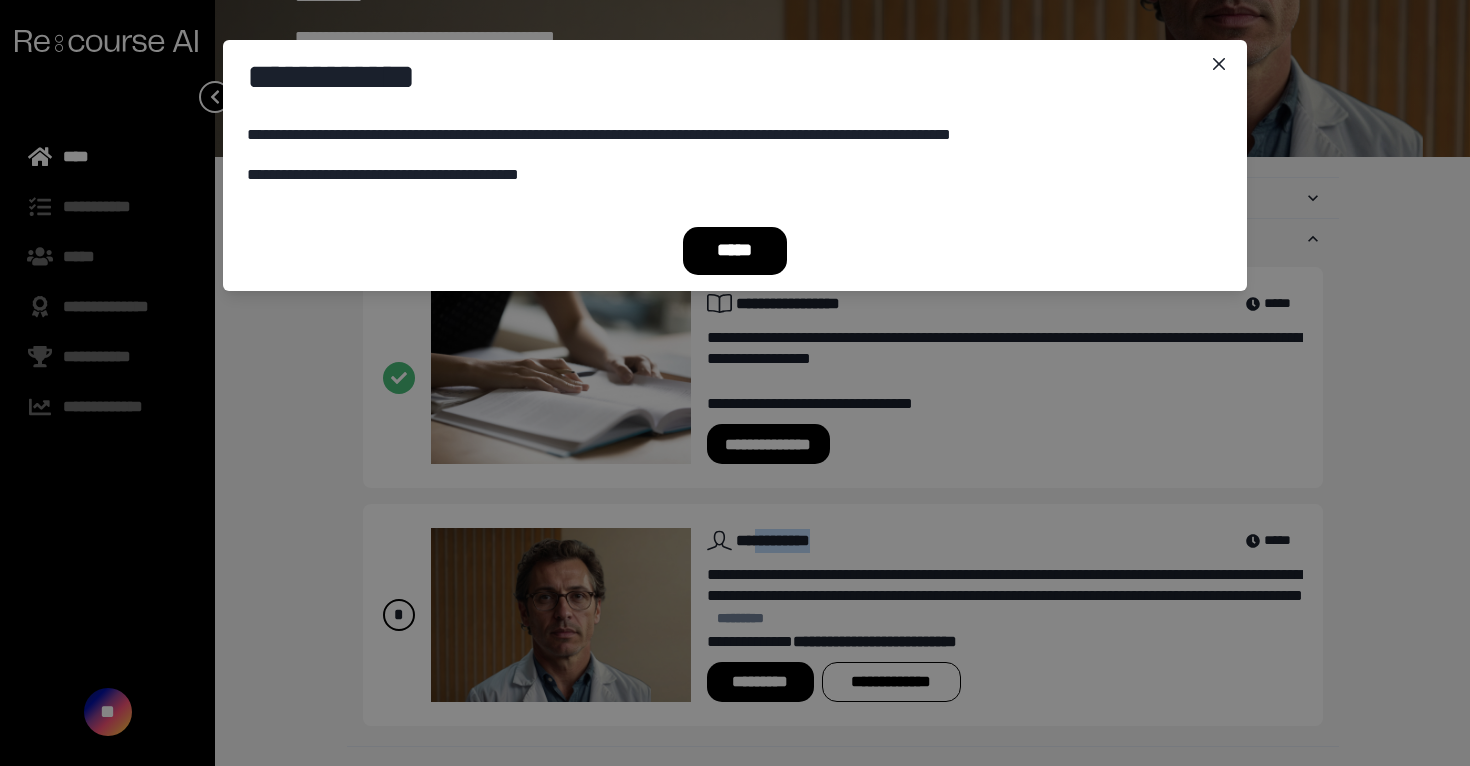 click on "*****" at bounding box center (735, 251) 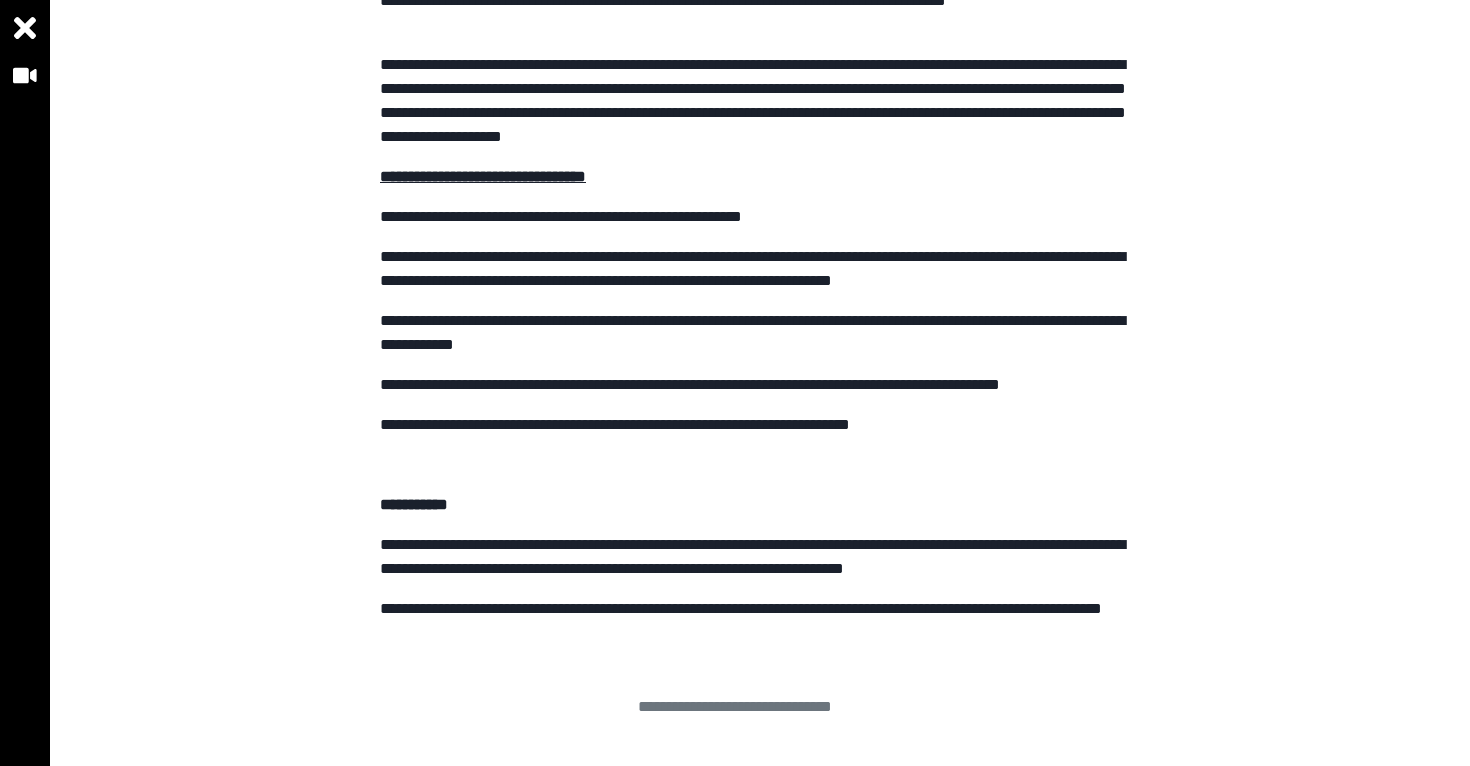 scroll, scrollTop: 0, scrollLeft: 0, axis: both 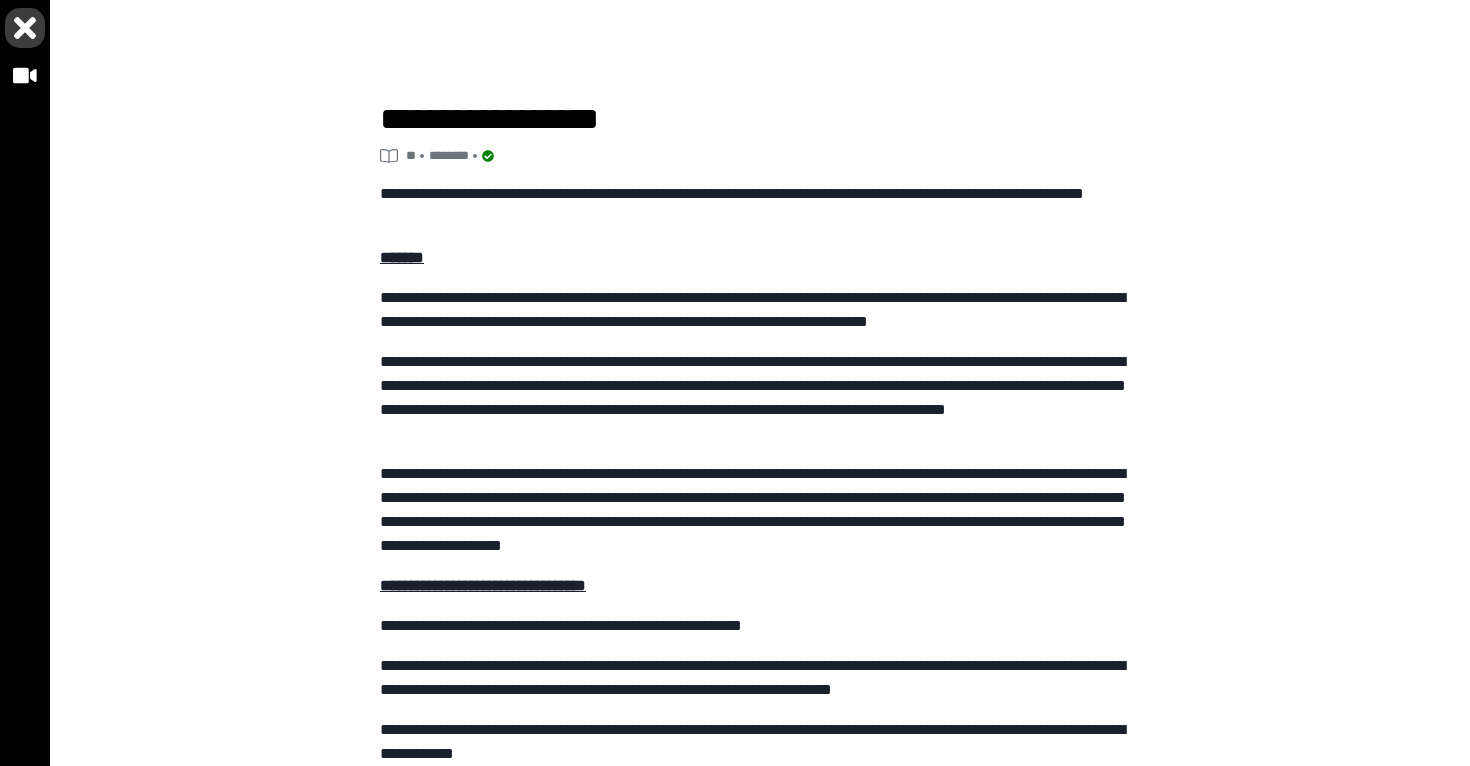 click at bounding box center (25, 28) 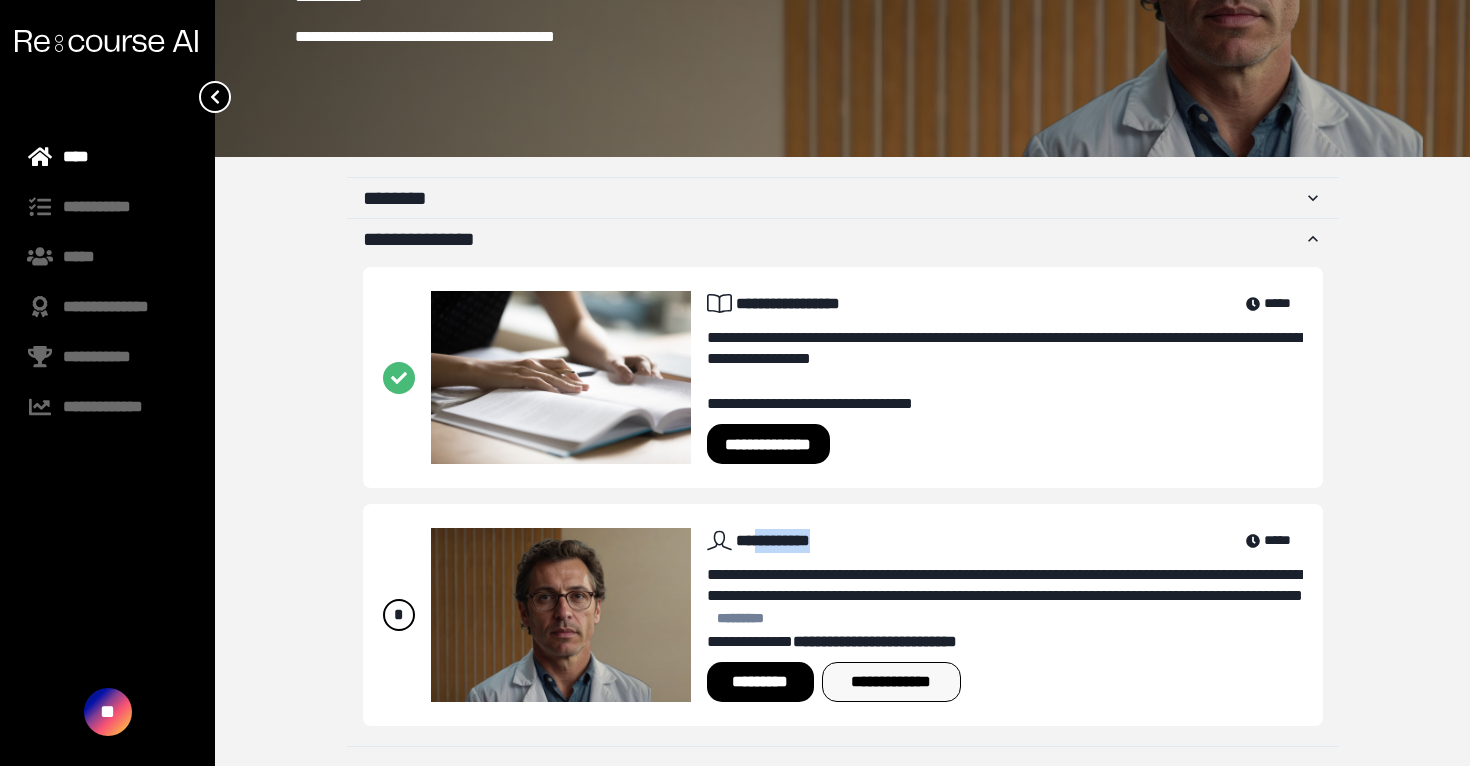 click on "**********" at bounding box center (891, 682) 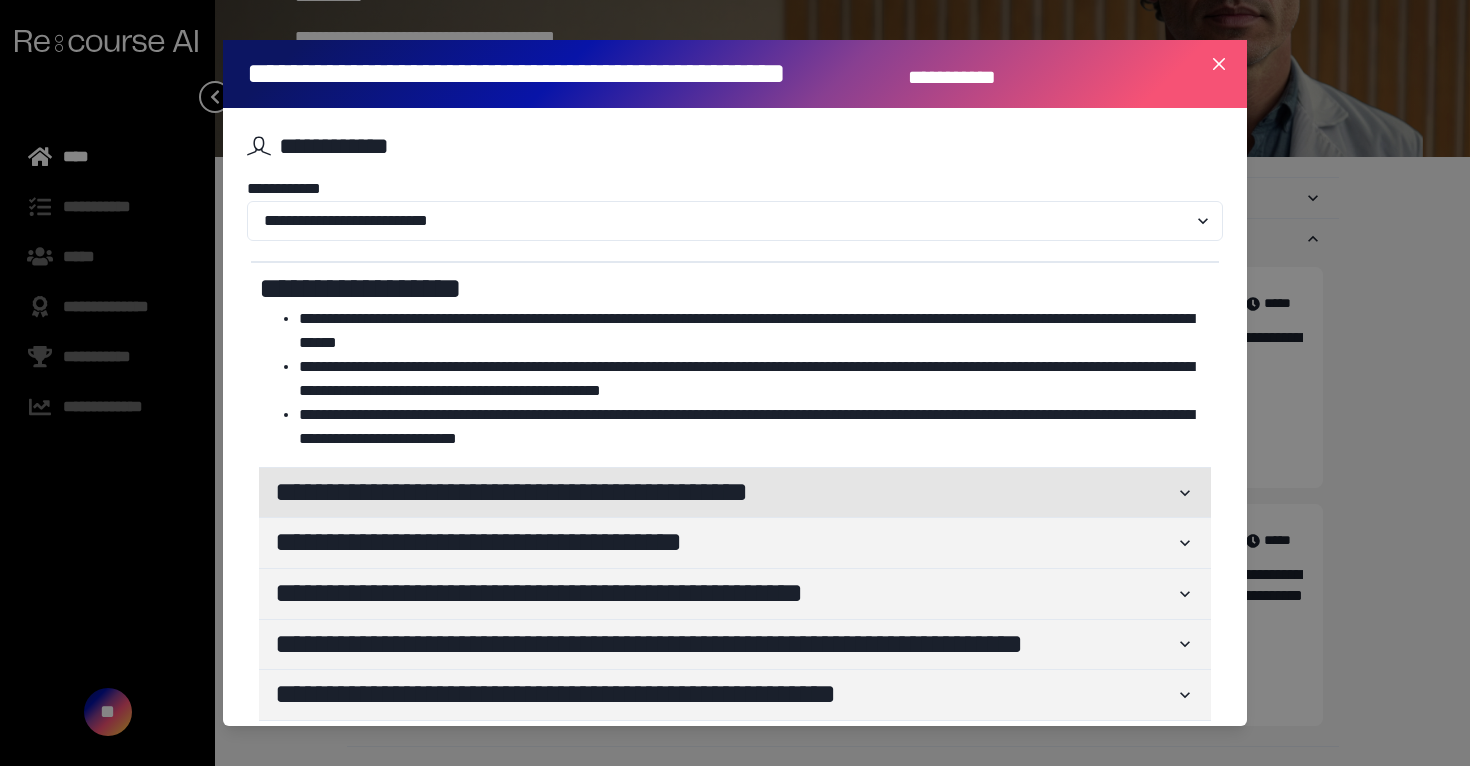 scroll, scrollTop: 15, scrollLeft: 0, axis: vertical 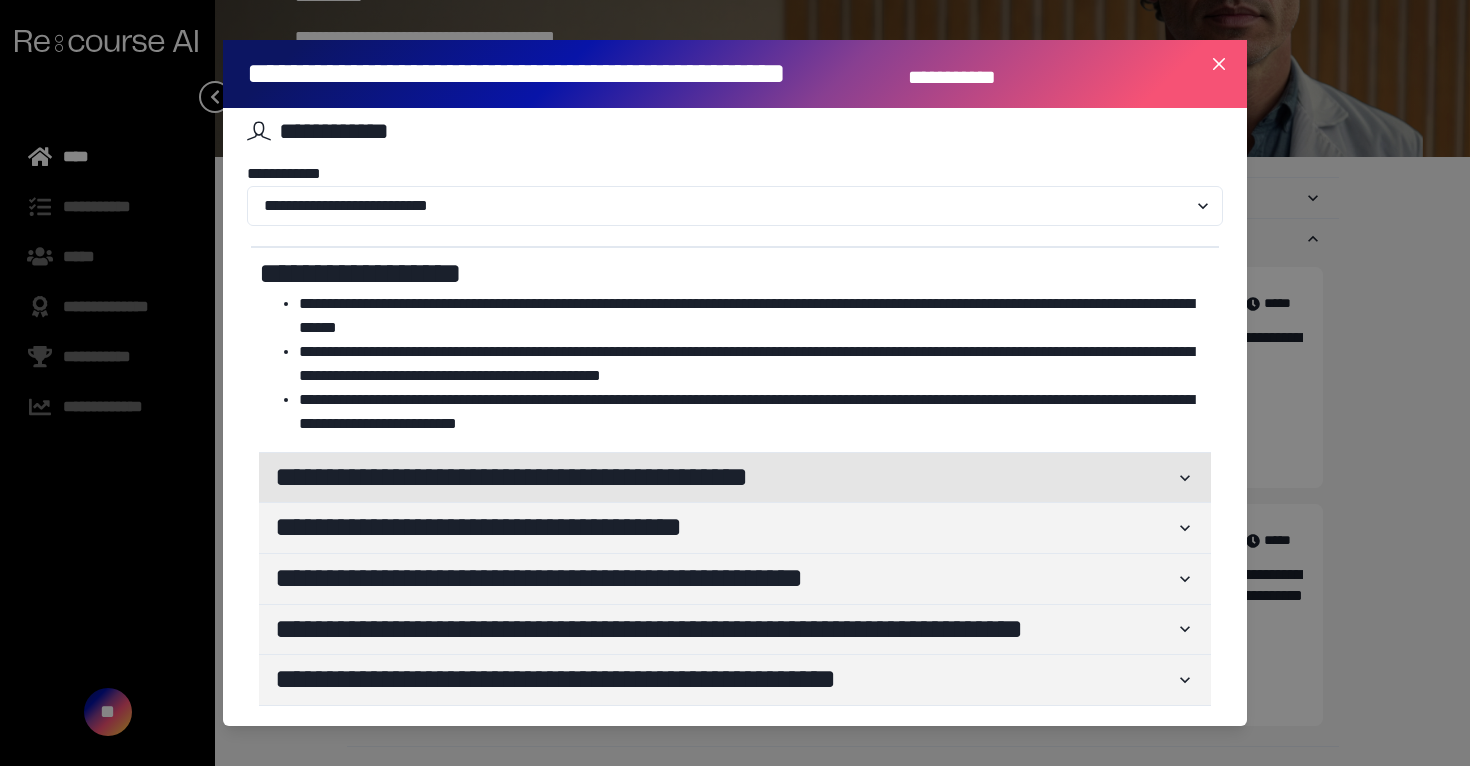click on "**********" at bounding box center [725, 478] 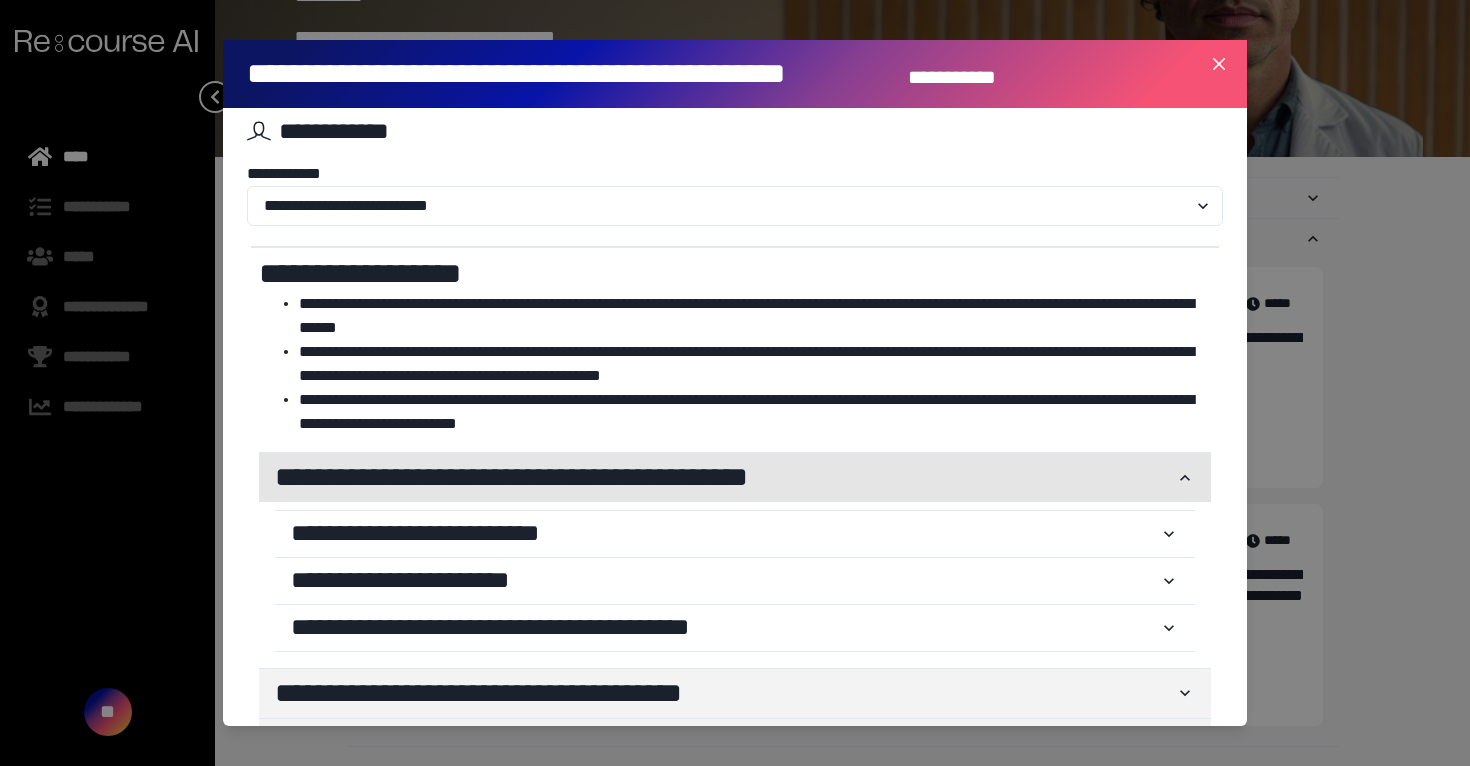 scroll, scrollTop: 180, scrollLeft: 0, axis: vertical 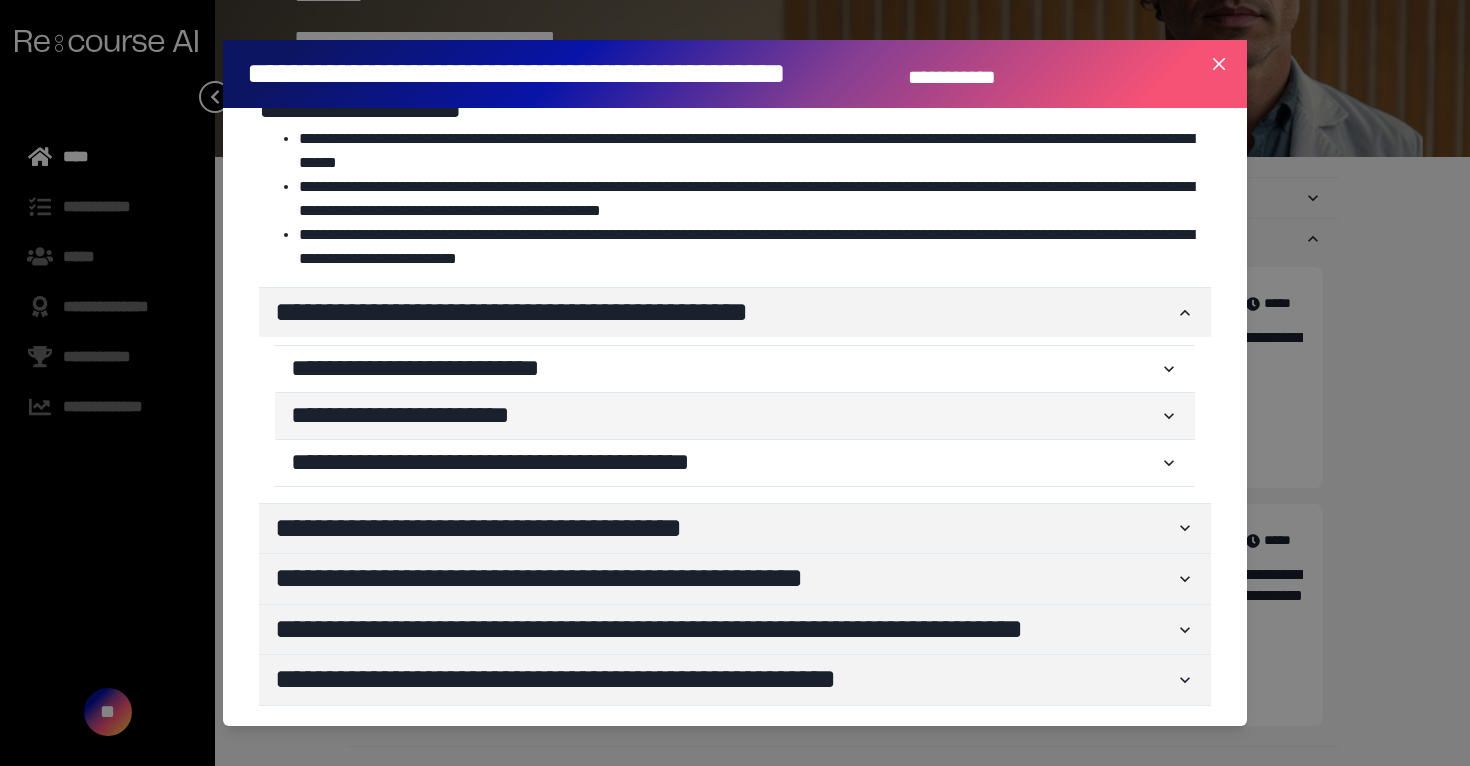 click on "**********" at bounding box center (735, 416) 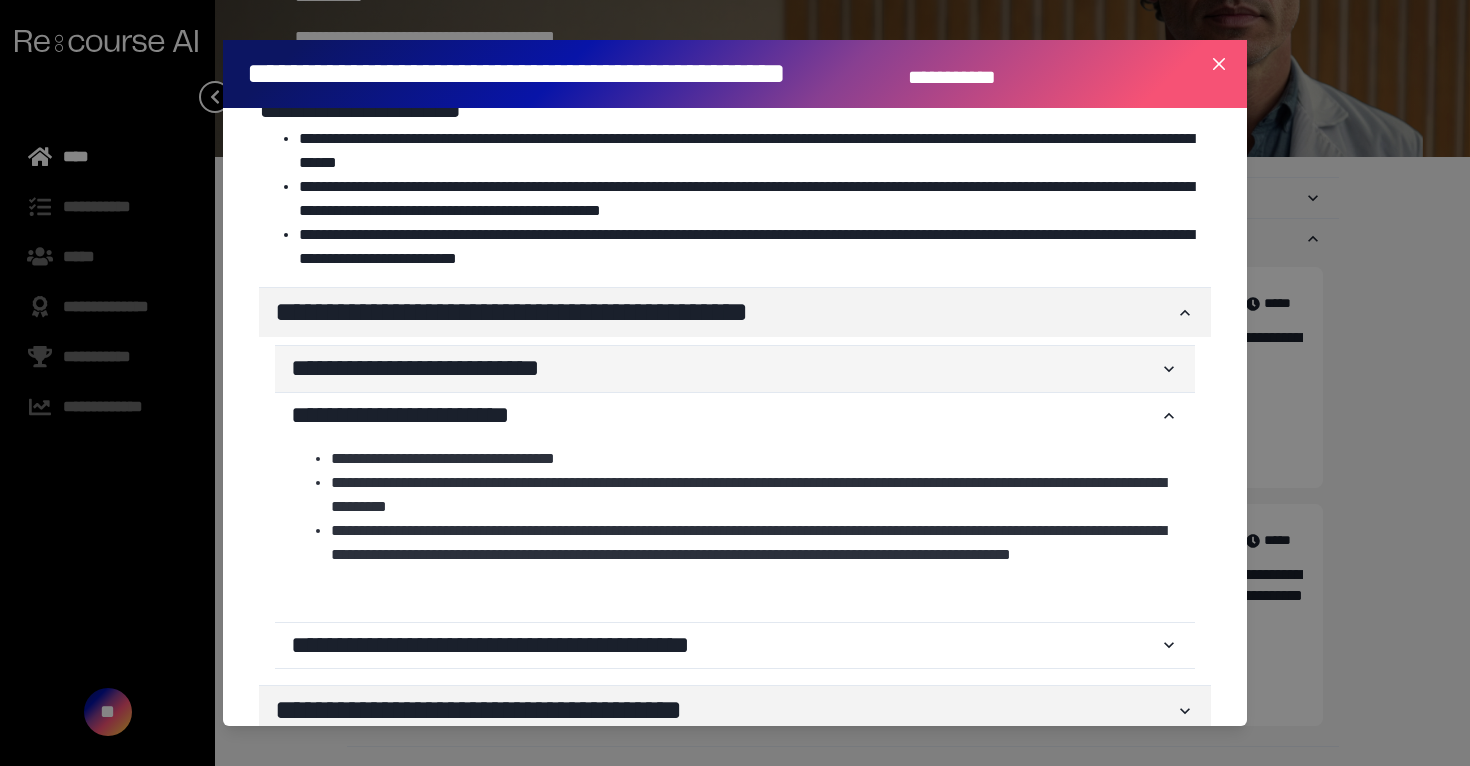 click on "**********" at bounding box center [725, 369] 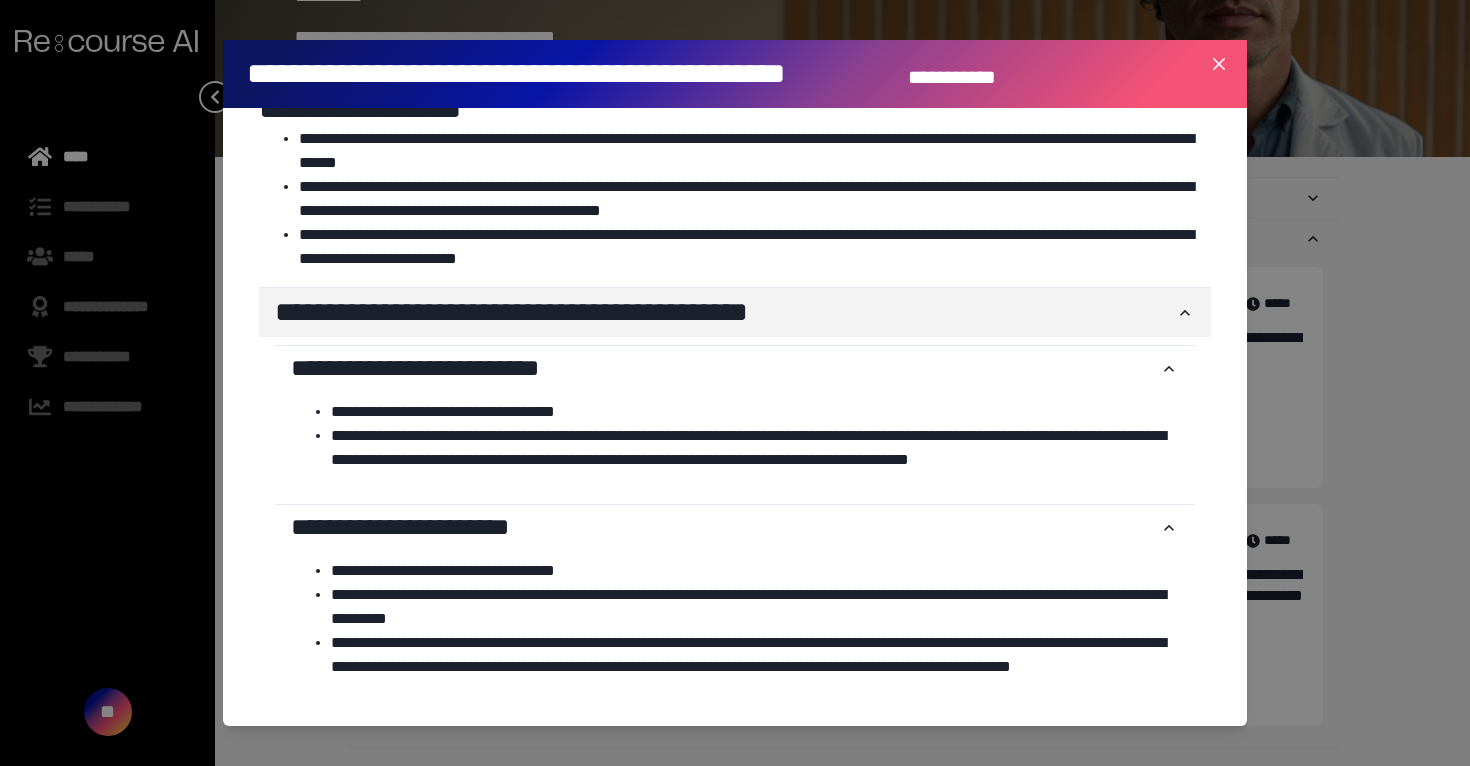scroll, scrollTop: 476, scrollLeft: 0, axis: vertical 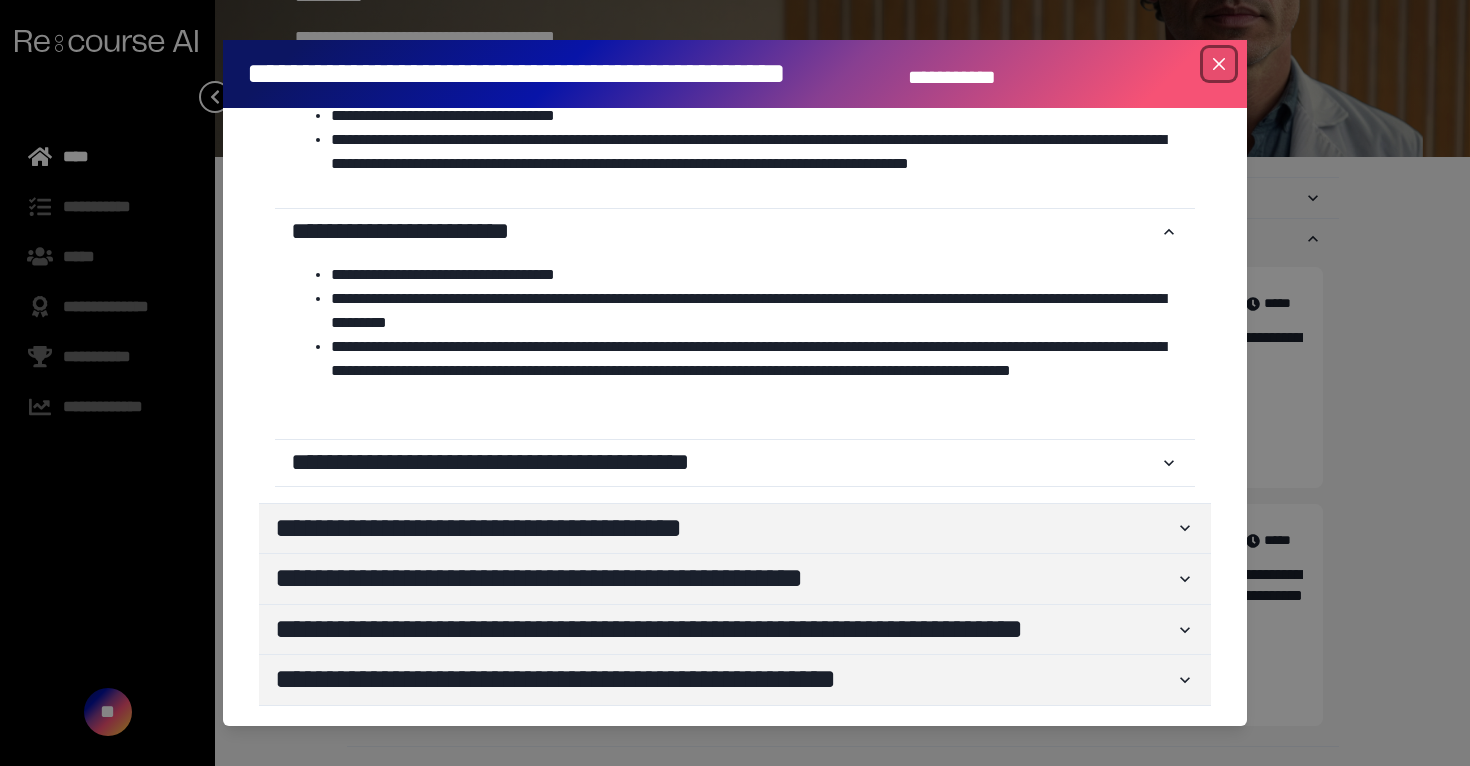 click at bounding box center (1219, 64) 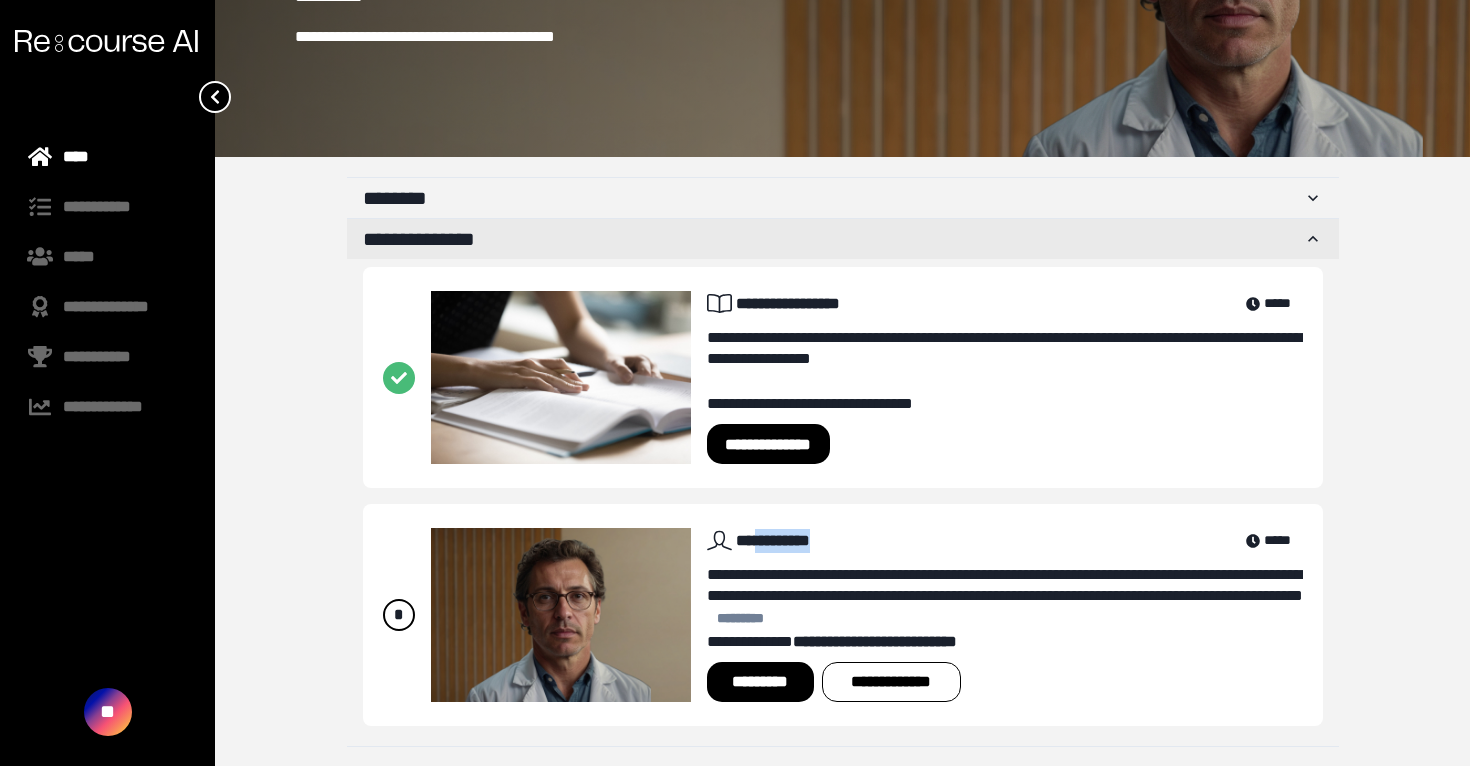 click on "**********" at bounding box center [833, 239] 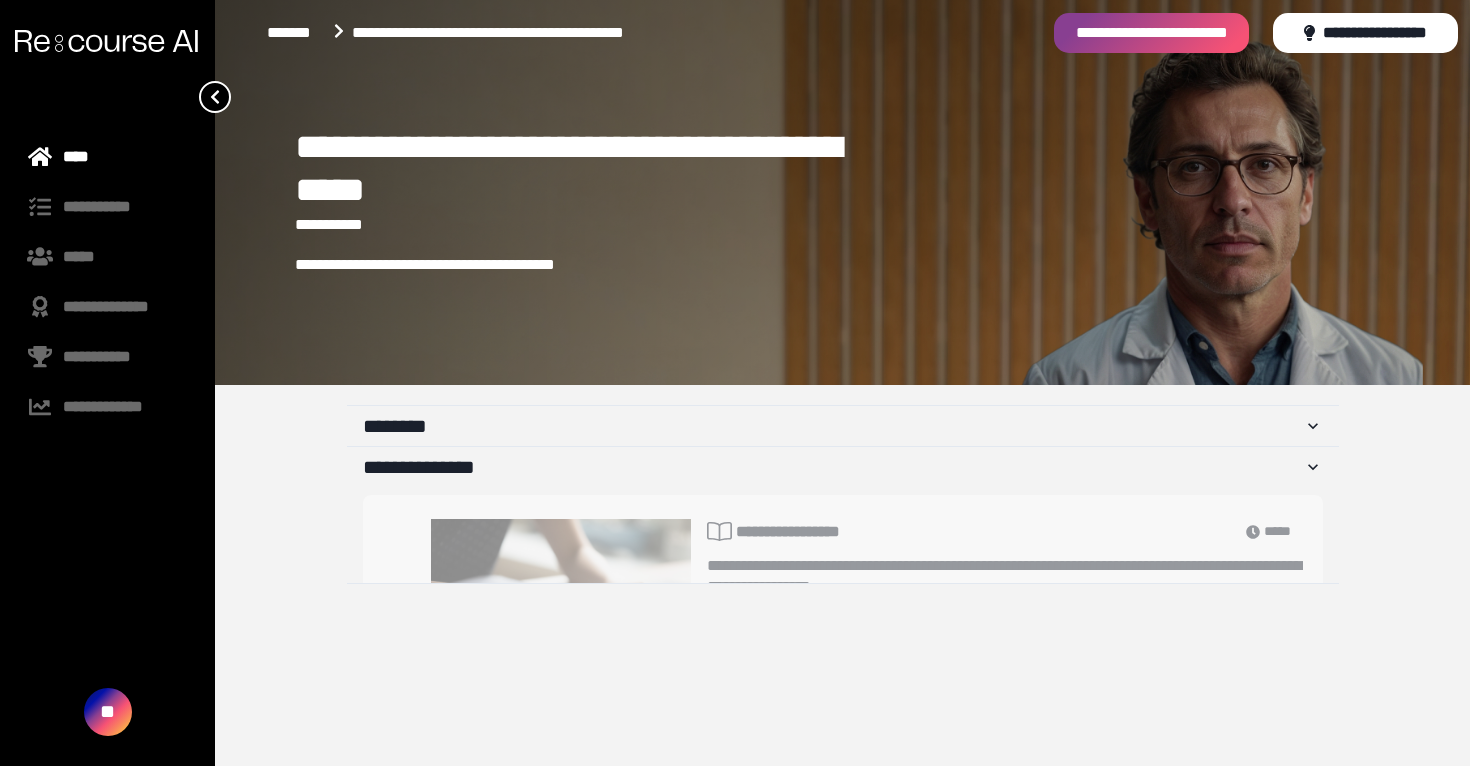 scroll, scrollTop: 0, scrollLeft: 0, axis: both 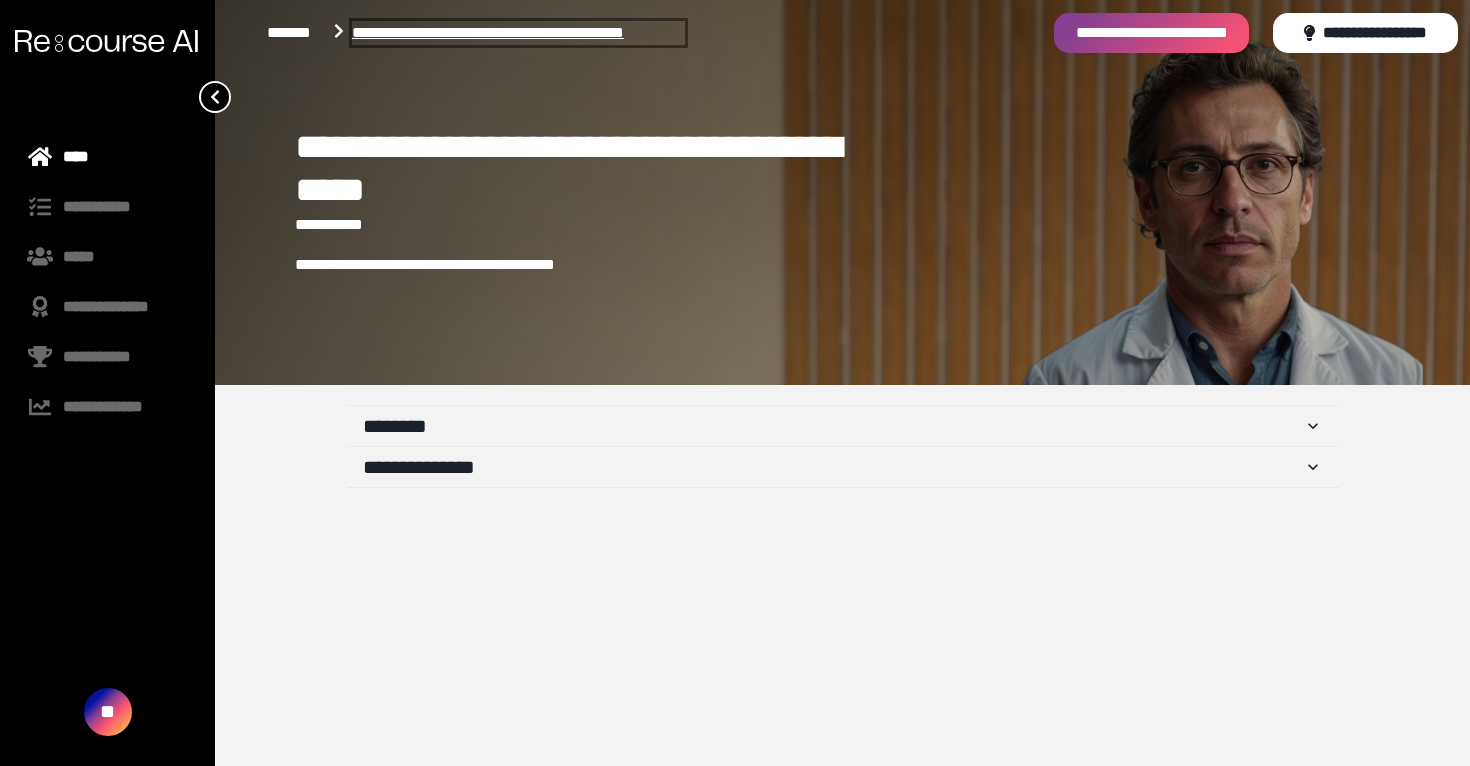 click on "**********" at bounding box center (518, 33) 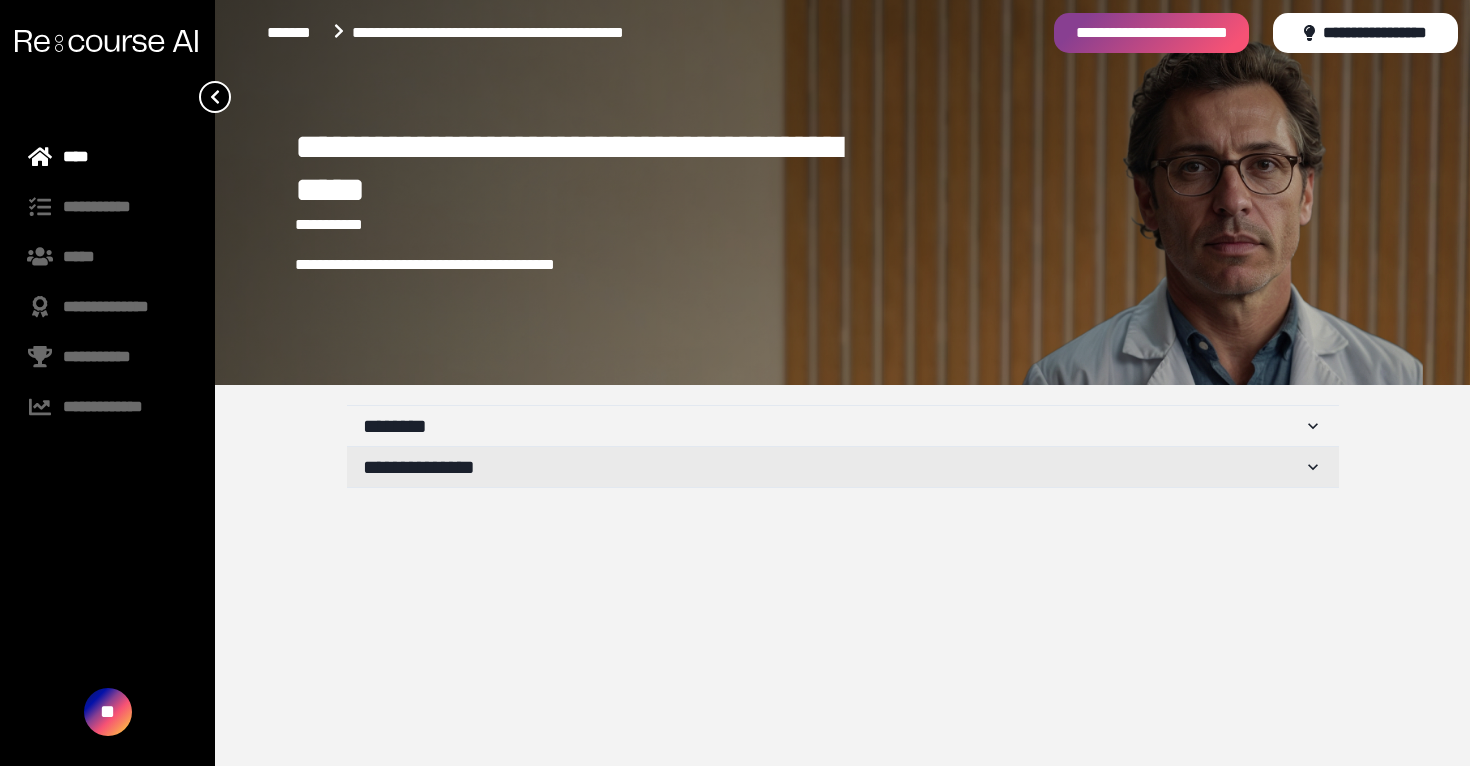 click on "**********" at bounding box center (843, 467) 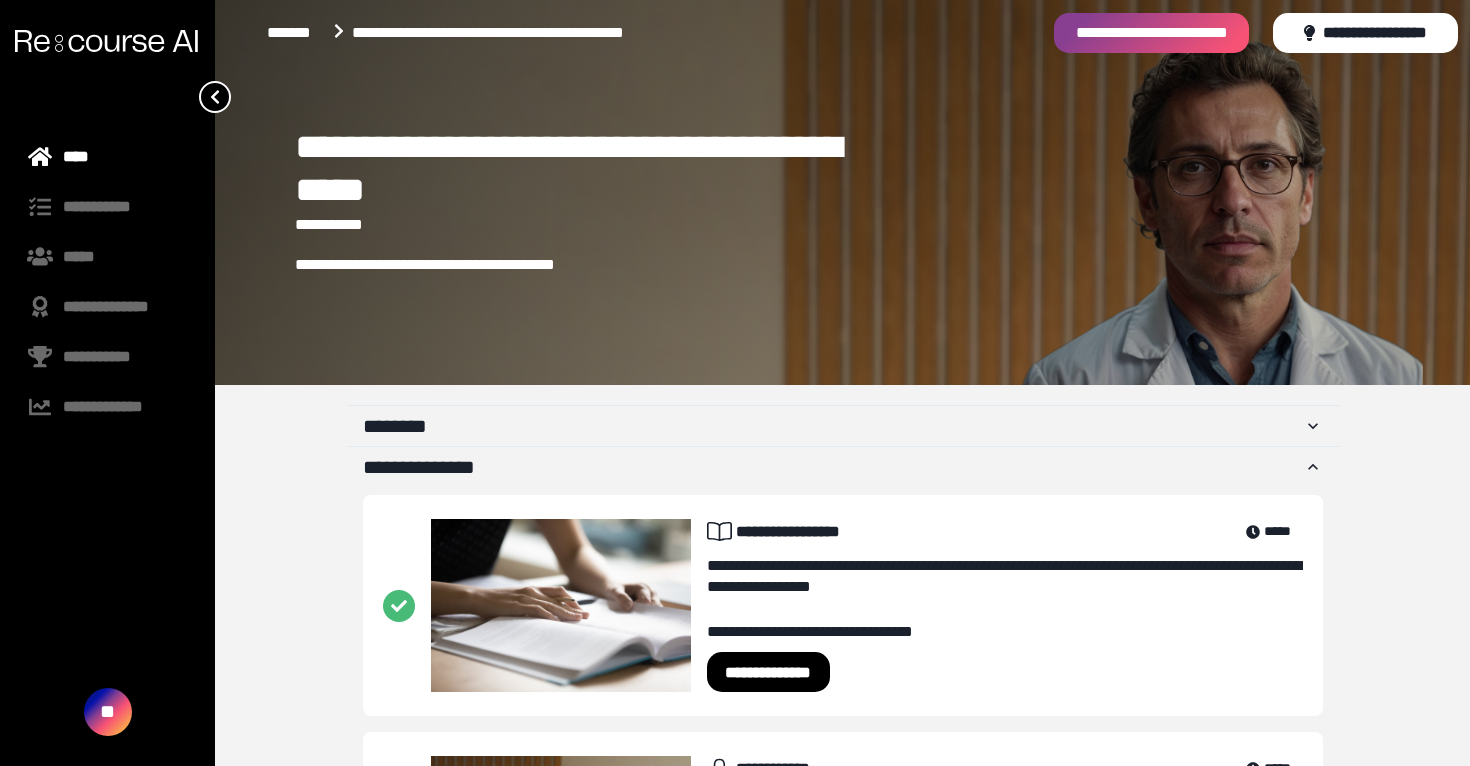 click on "**********" at bounding box center [843, 710] 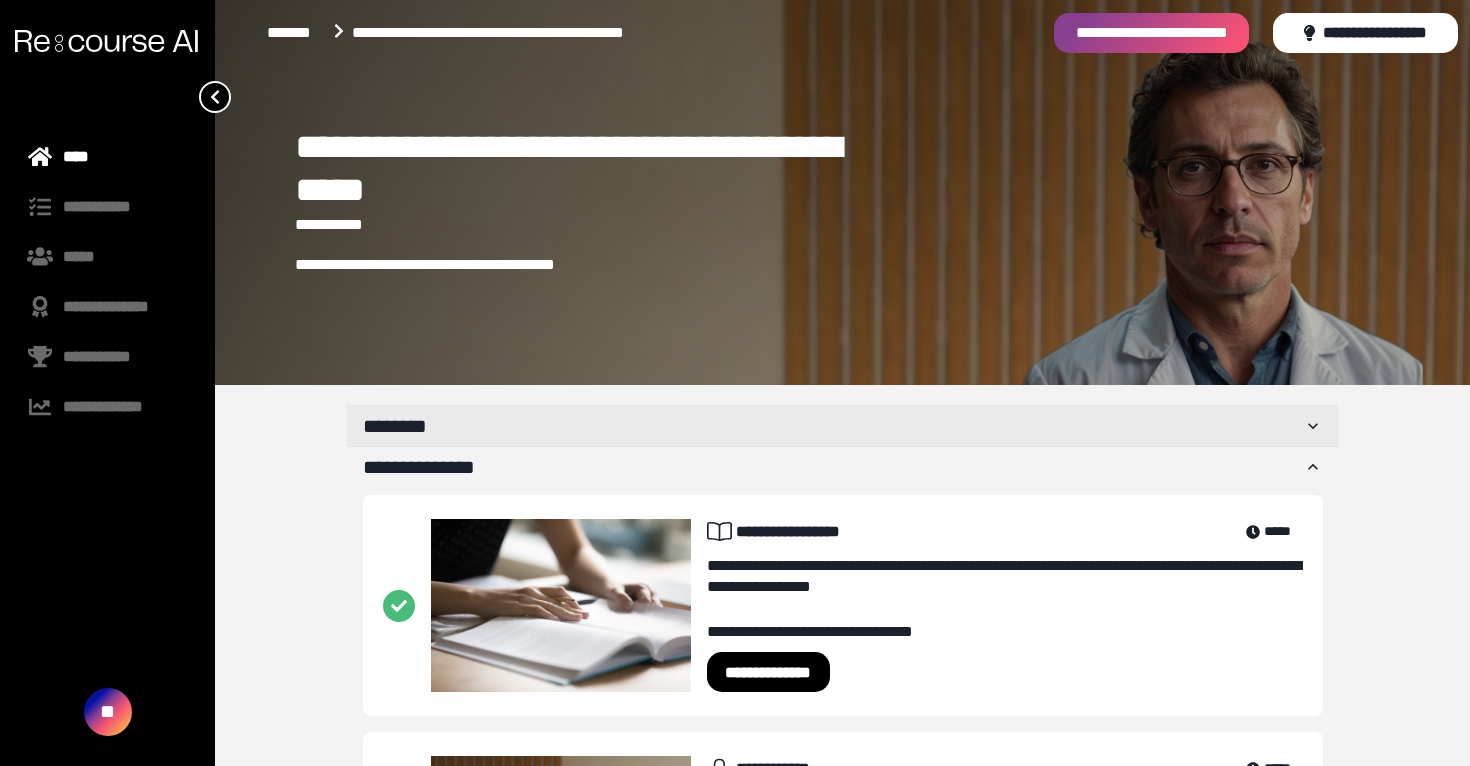 click on "********" at bounding box center [833, 426] 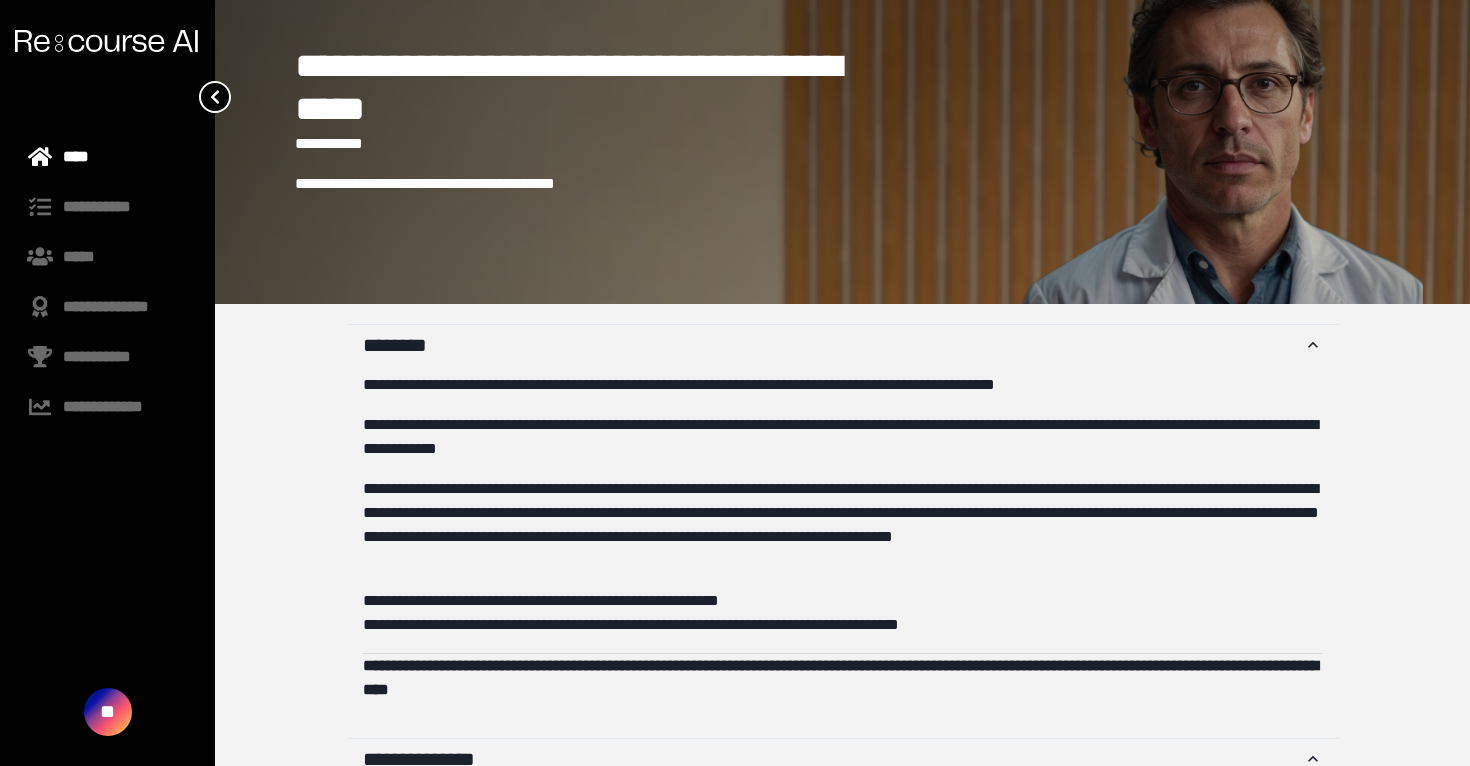 click on "**********" at bounding box center [843, 385] 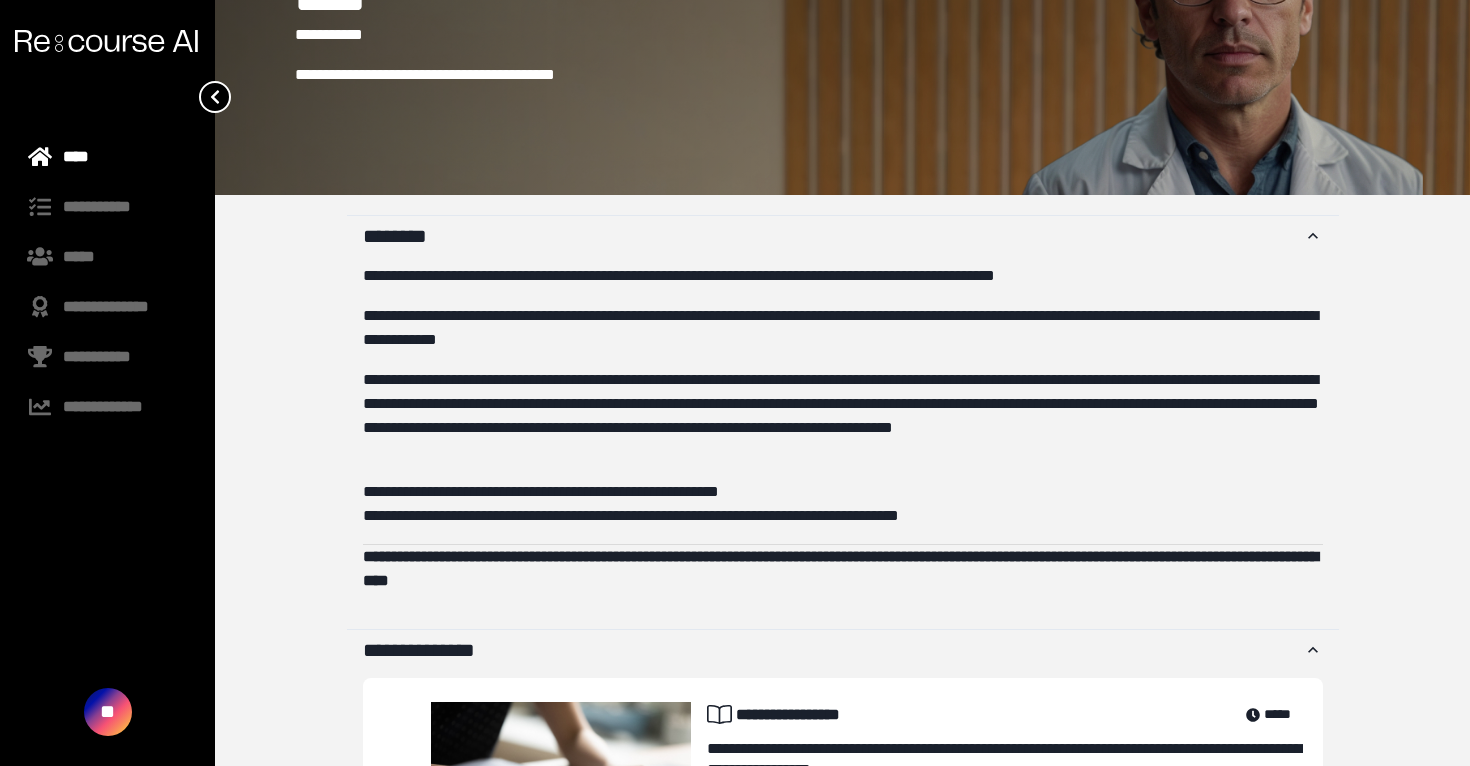 click on "**********" at bounding box center (843, 276) 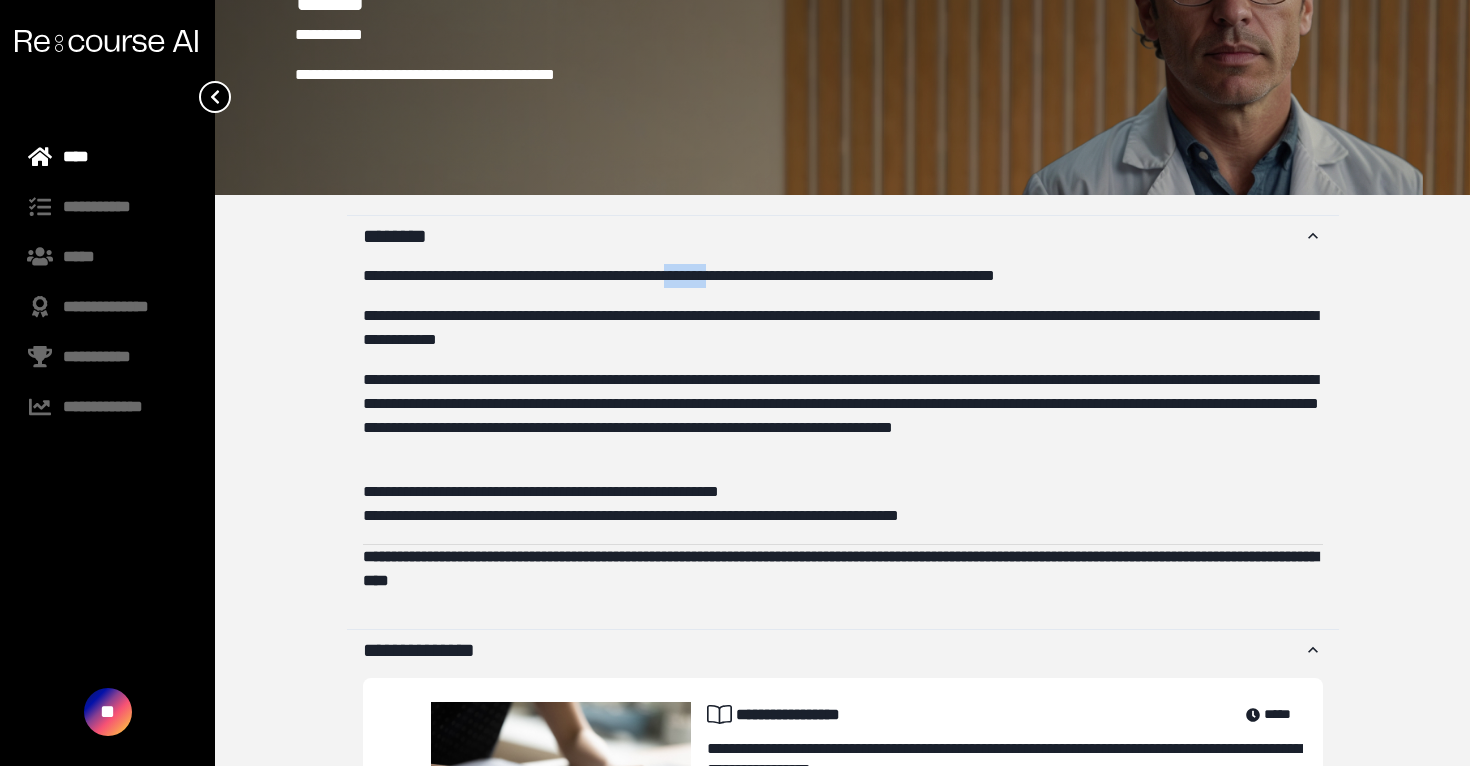 click on "**********" at bounding box center [843, 276] 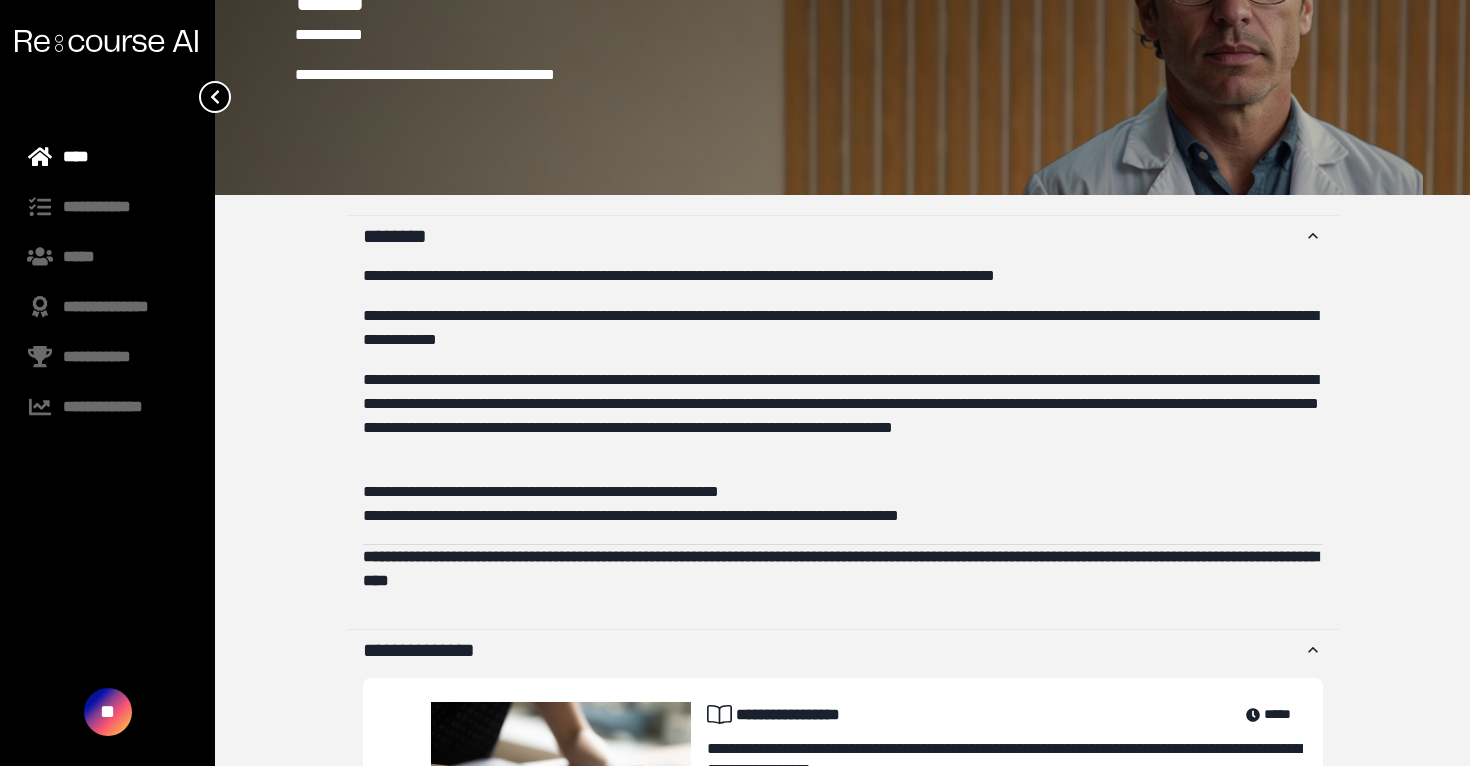 click on "**********" at bounding box center (843, 416) 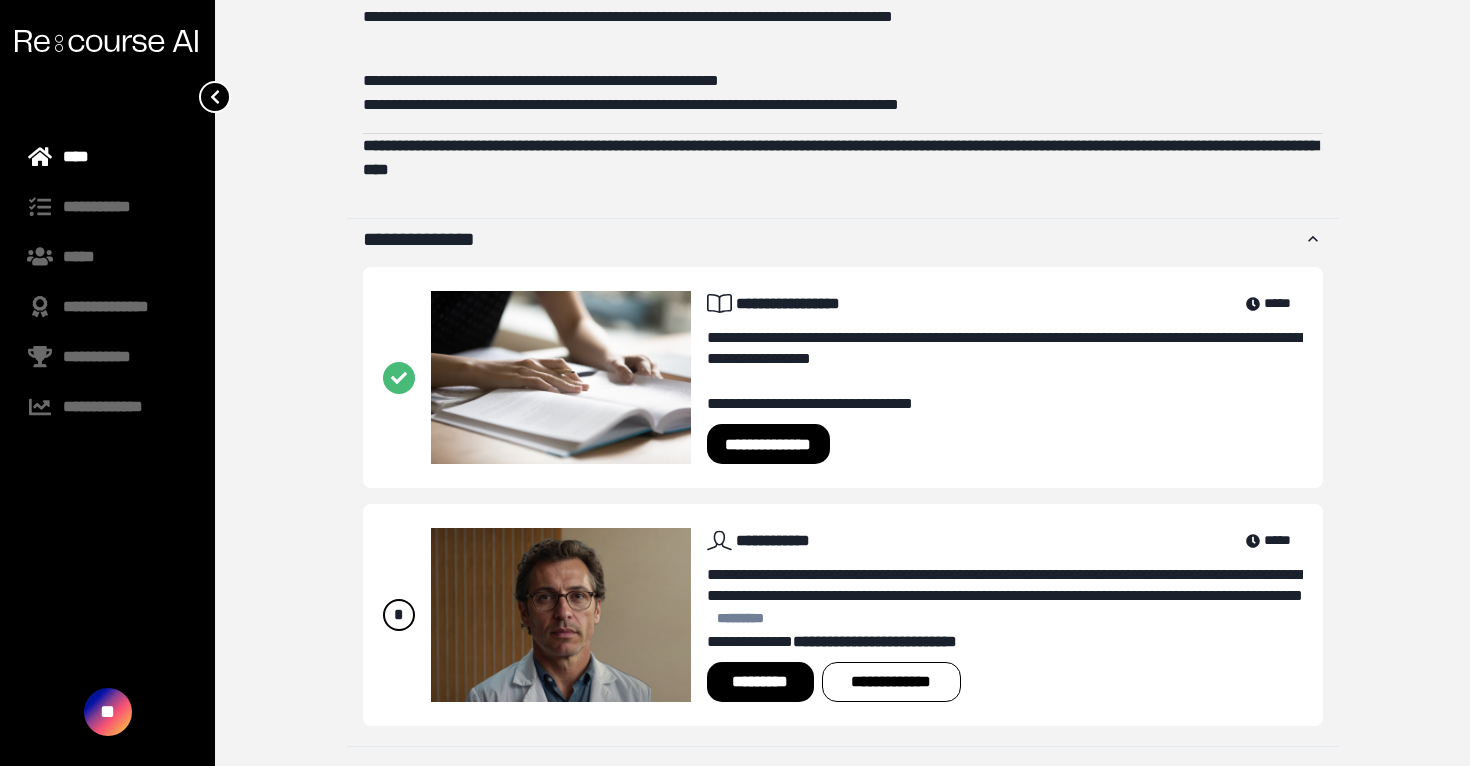 scroll, scrollTop: 0, scrollLeft: 0, axis: both 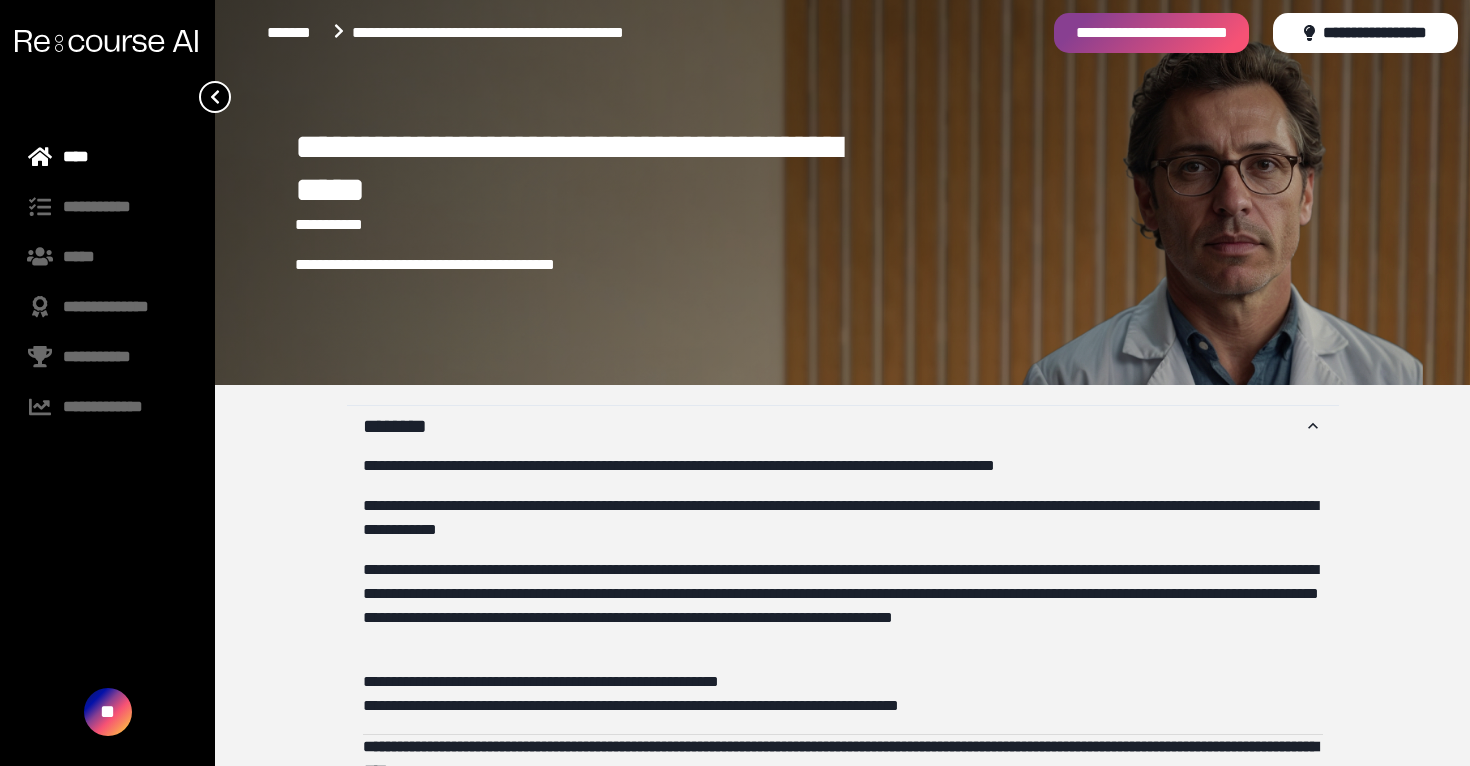 click on "*******" at bounding box center [309, 33] 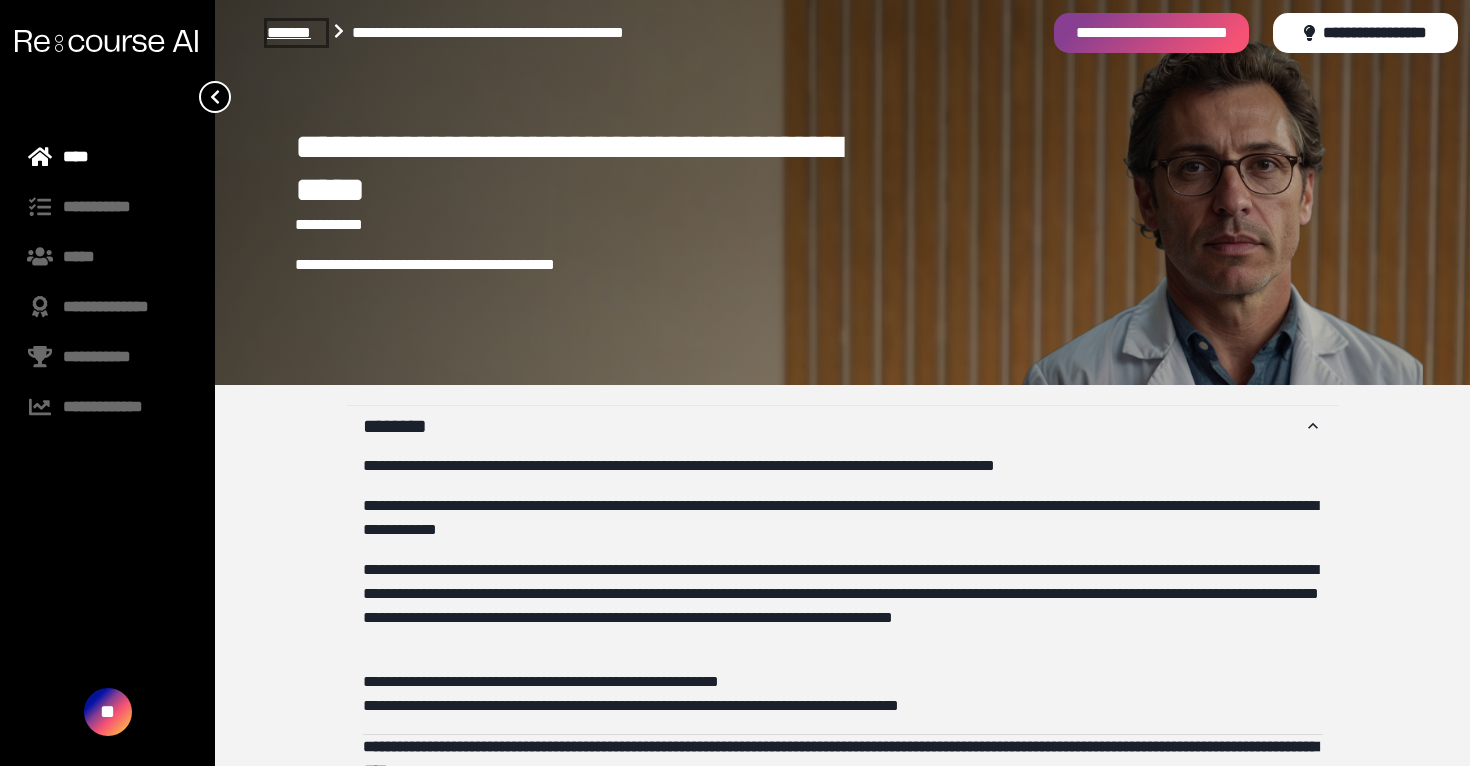 click on "*******" at bounding box center (296, 33) 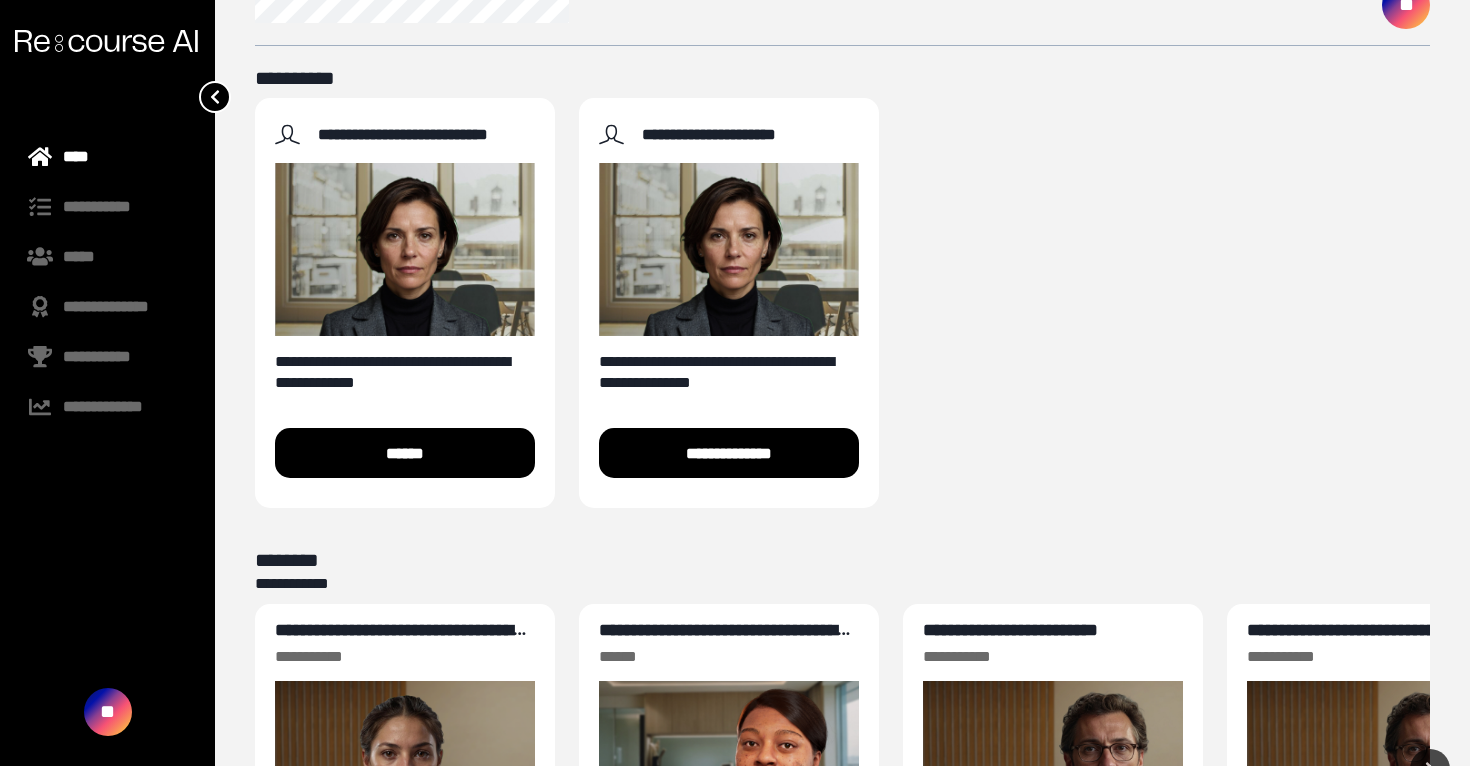 scroll, scrollTop: 271, scrollLeft: 0, axis: vertical 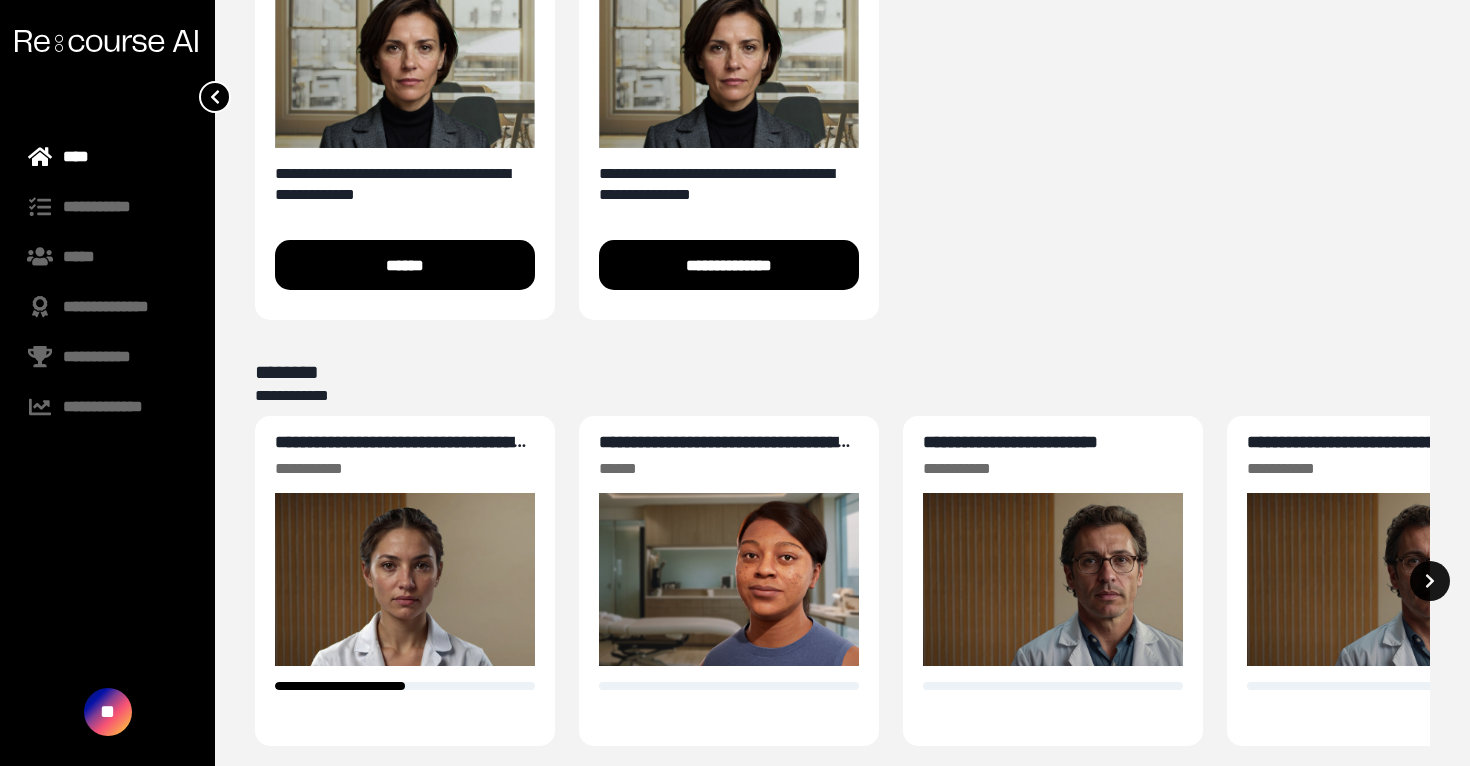 click at bounding box center (1430, 581) 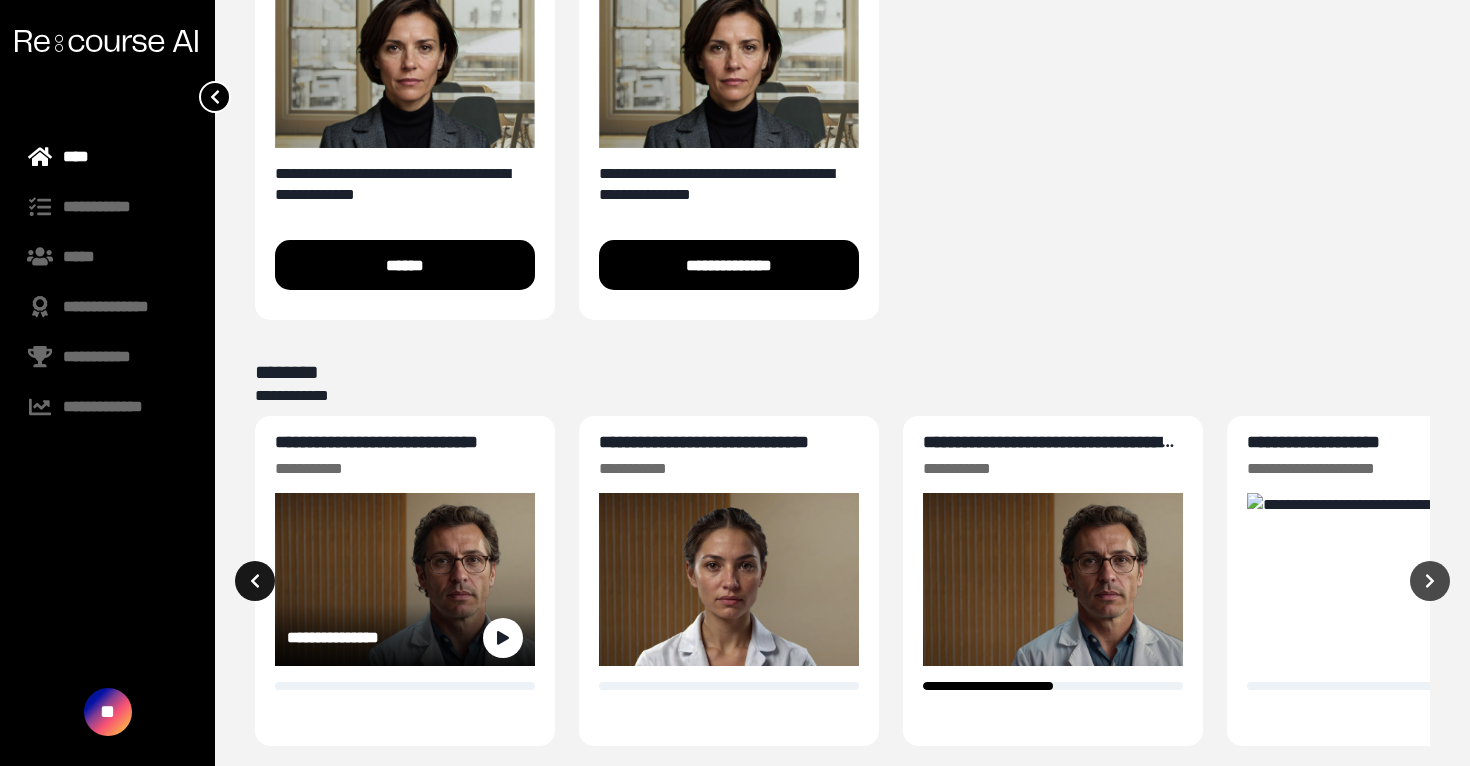 click at bounding box center (255, 581) 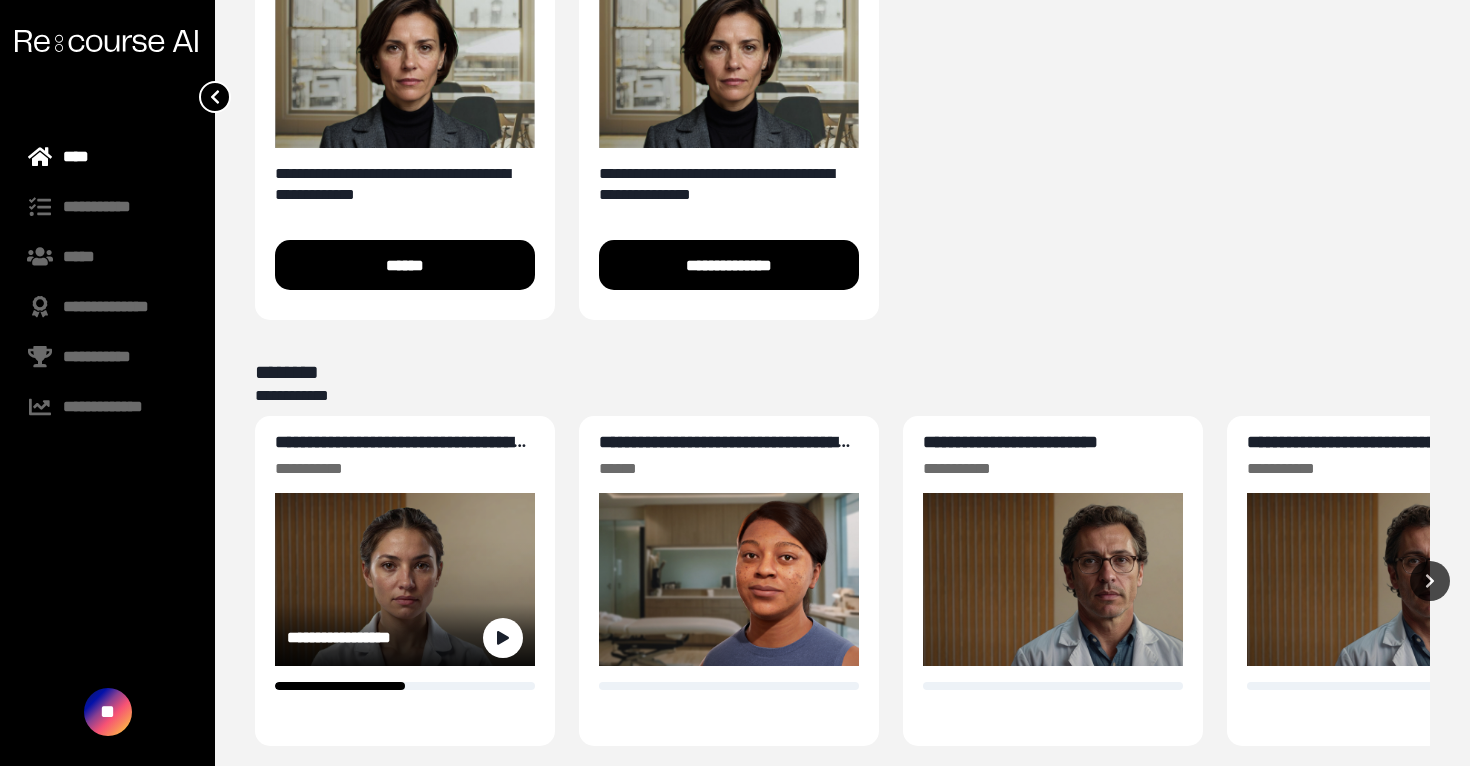 click on "**********" at bounding box center [400, 452] 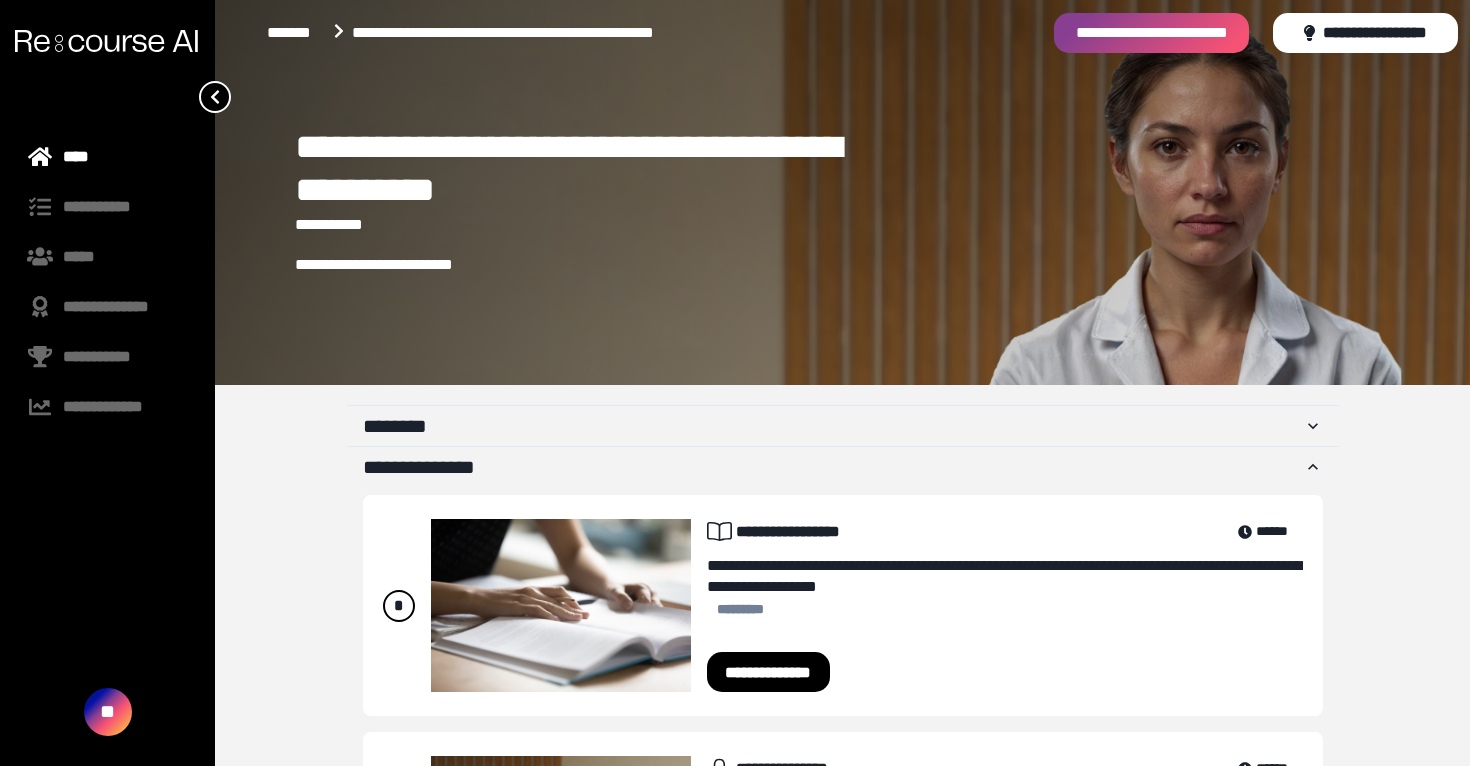 scroll, scrollTop: 228, scrollLeft: 0, axis: vertical 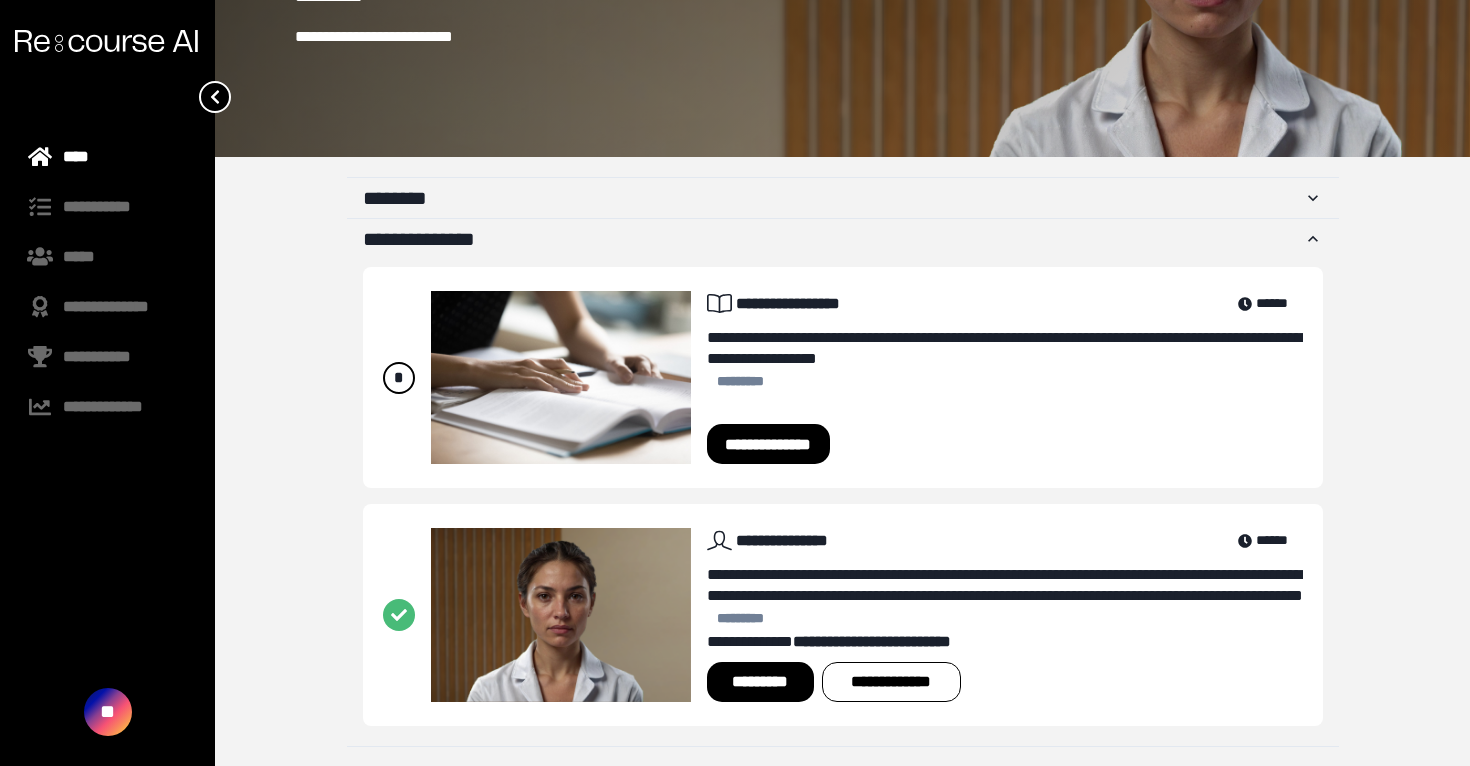 click at bounding box center (106, 41) 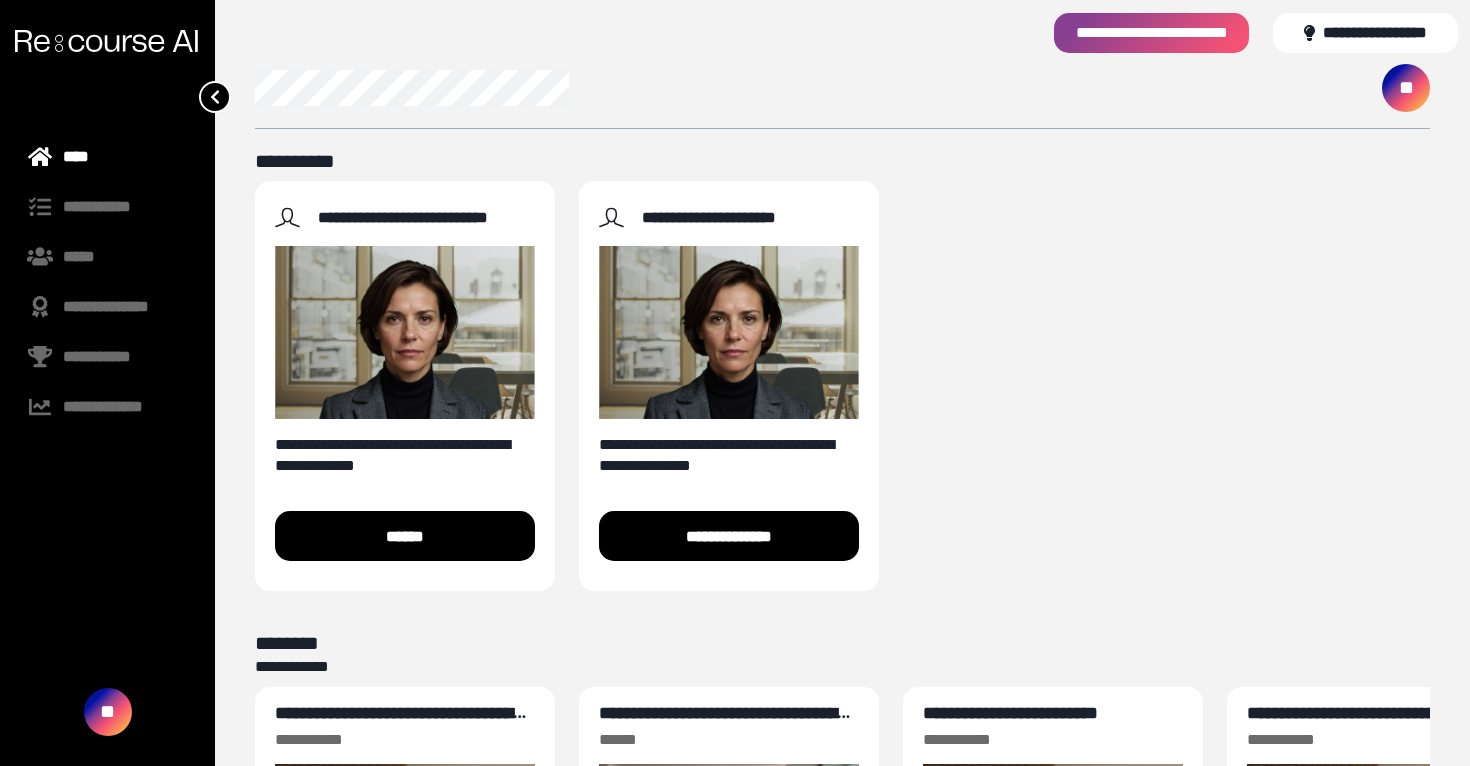 click at bounding box center (106, 41) 